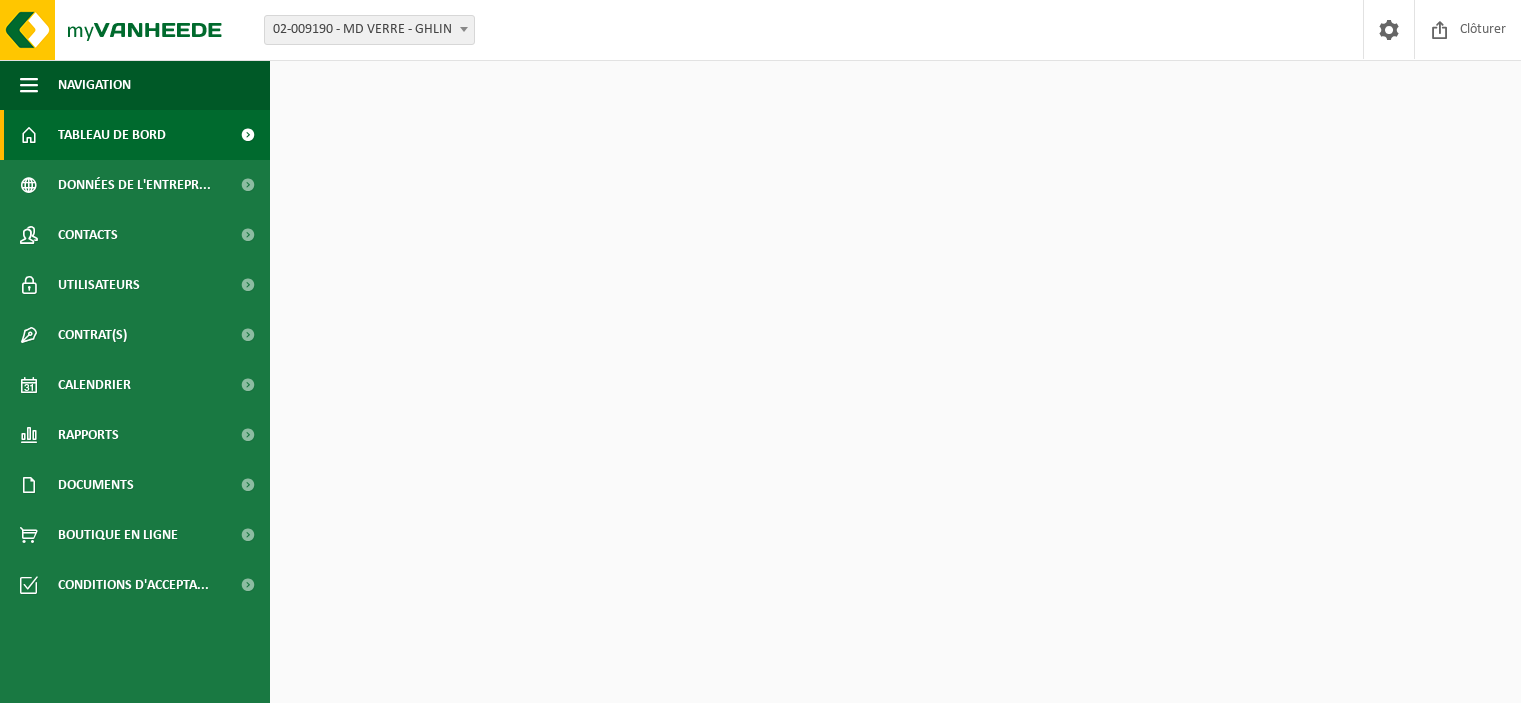 scroll, scrollTop: 0, scrollLeft: 0, axis: both 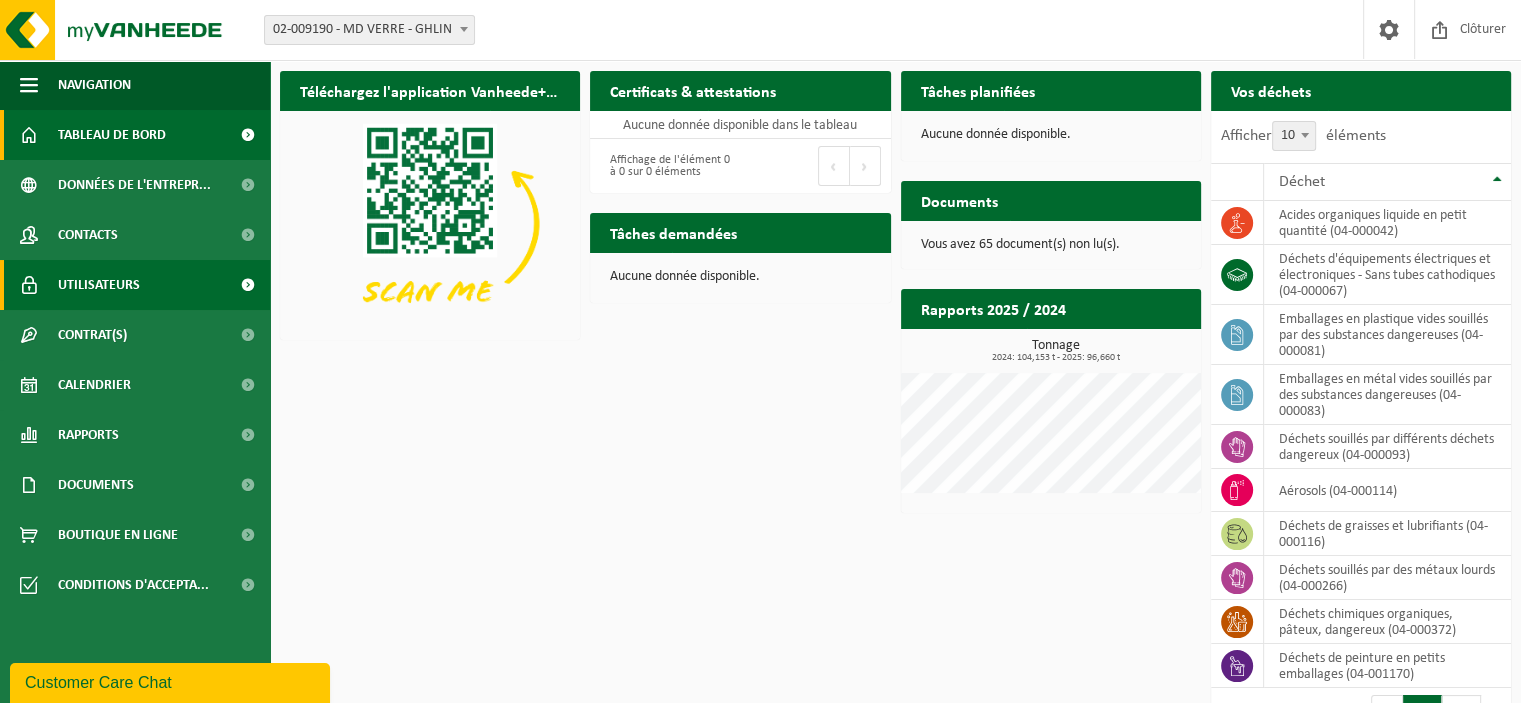 click on "Utilisateurs" at bounding box center (135, 285) 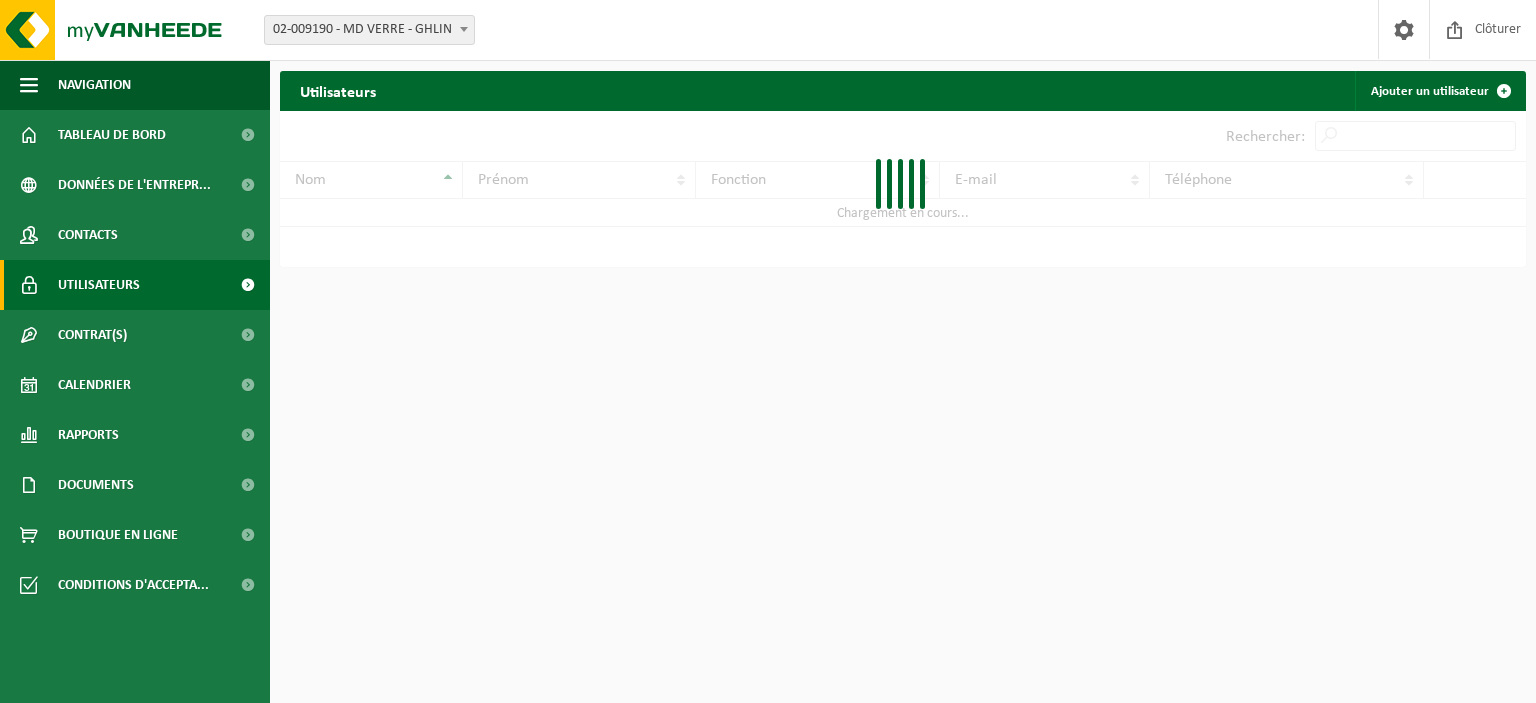 scroll, scrollTop: 0, scrollLeft: 0, axis: both 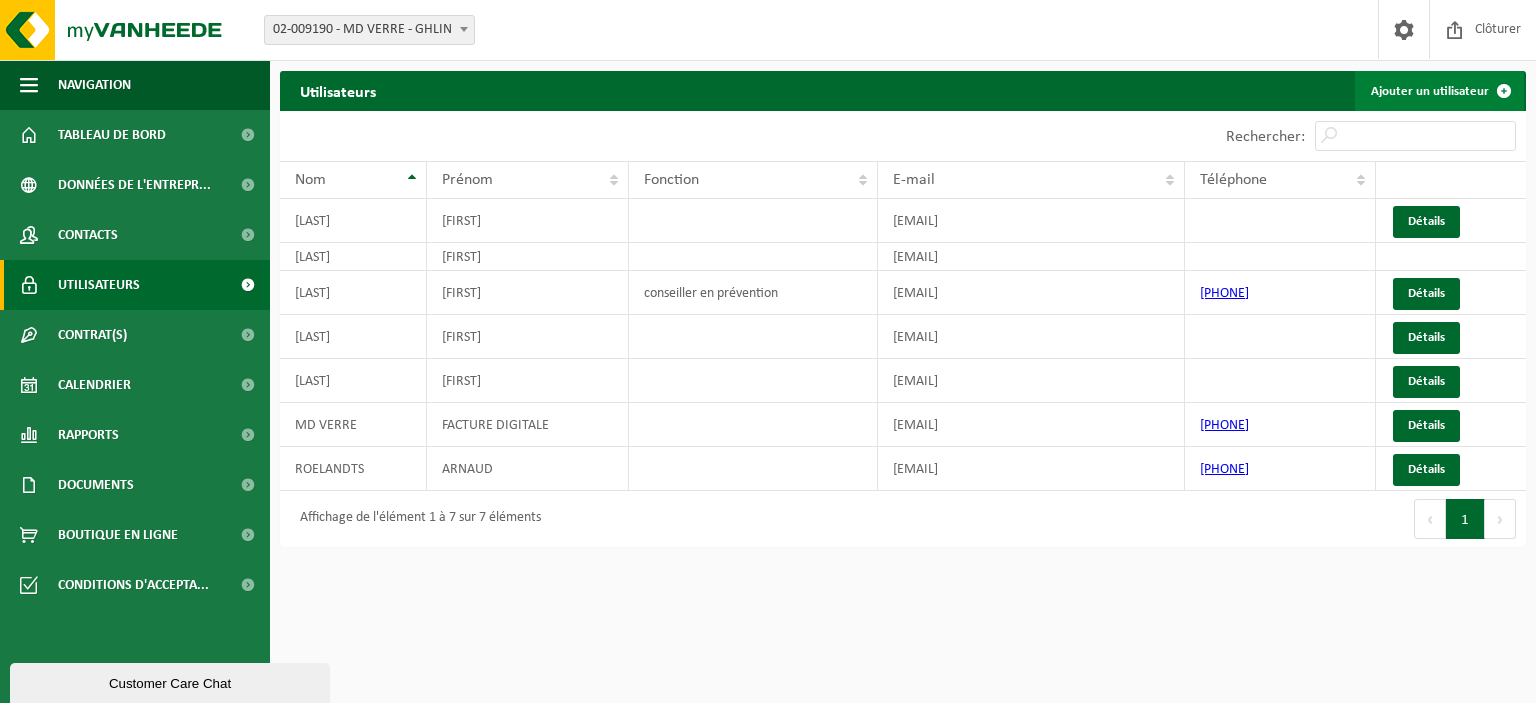 click on "Ajouter un utilisateur" at bounding box center (1439, 91) 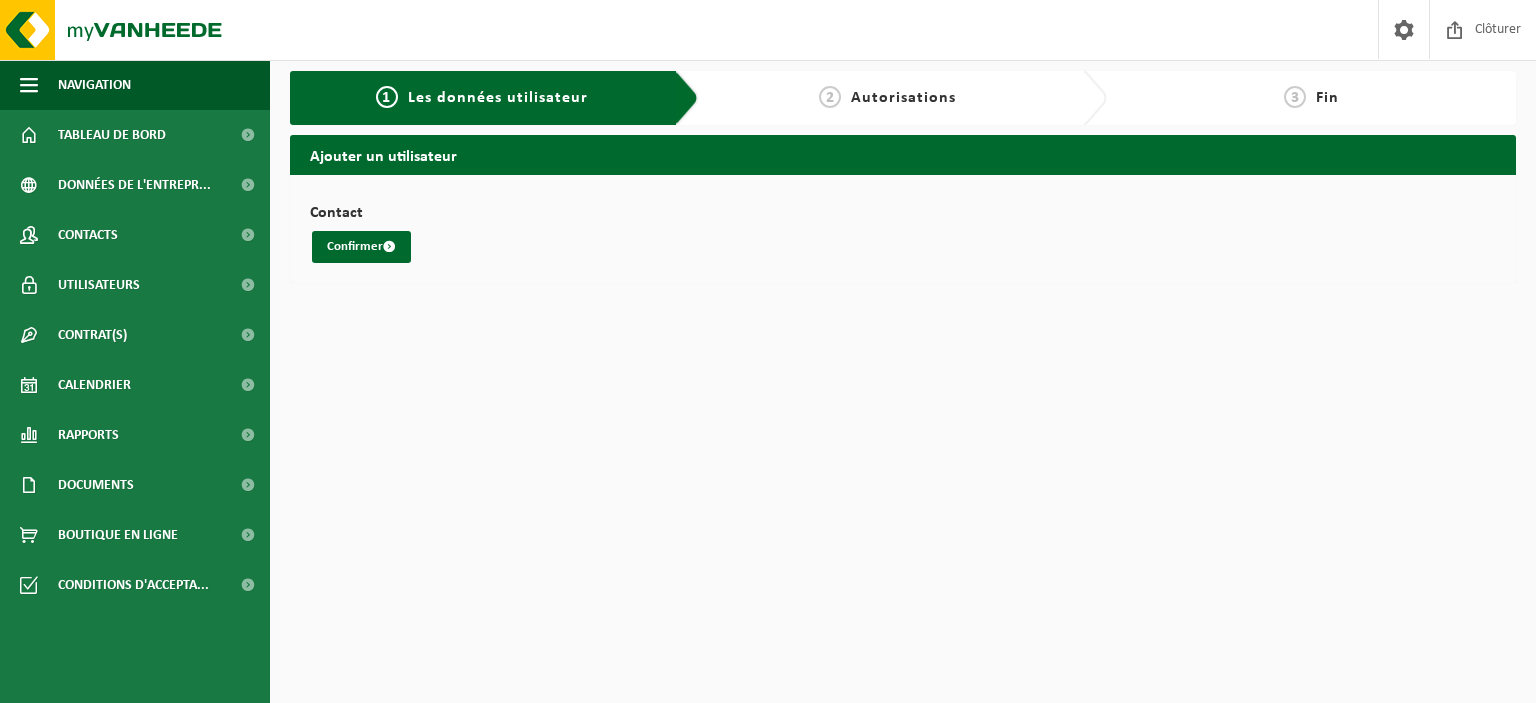scroll, scrollTop: 0, scrollLeft: 0, axis: both 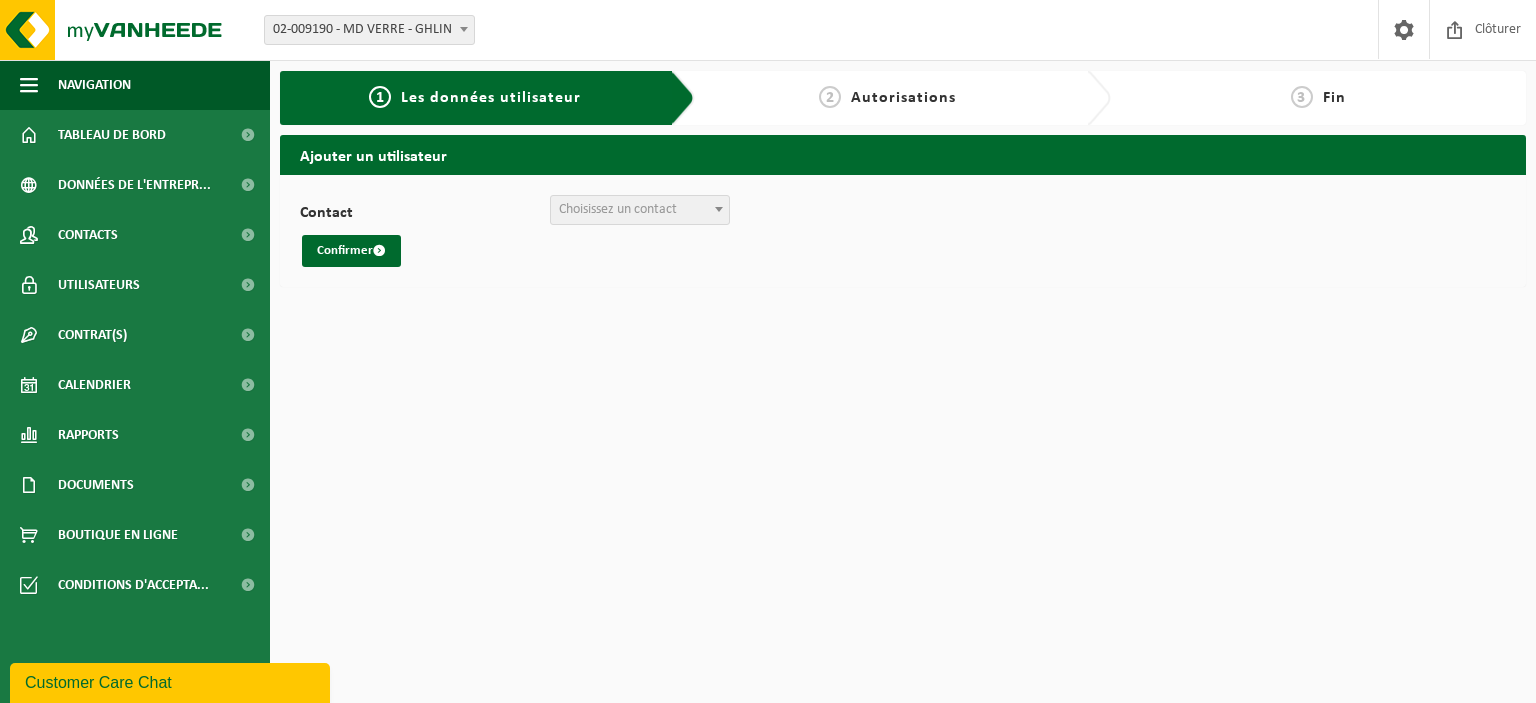 click at bounding box center [719, 209] 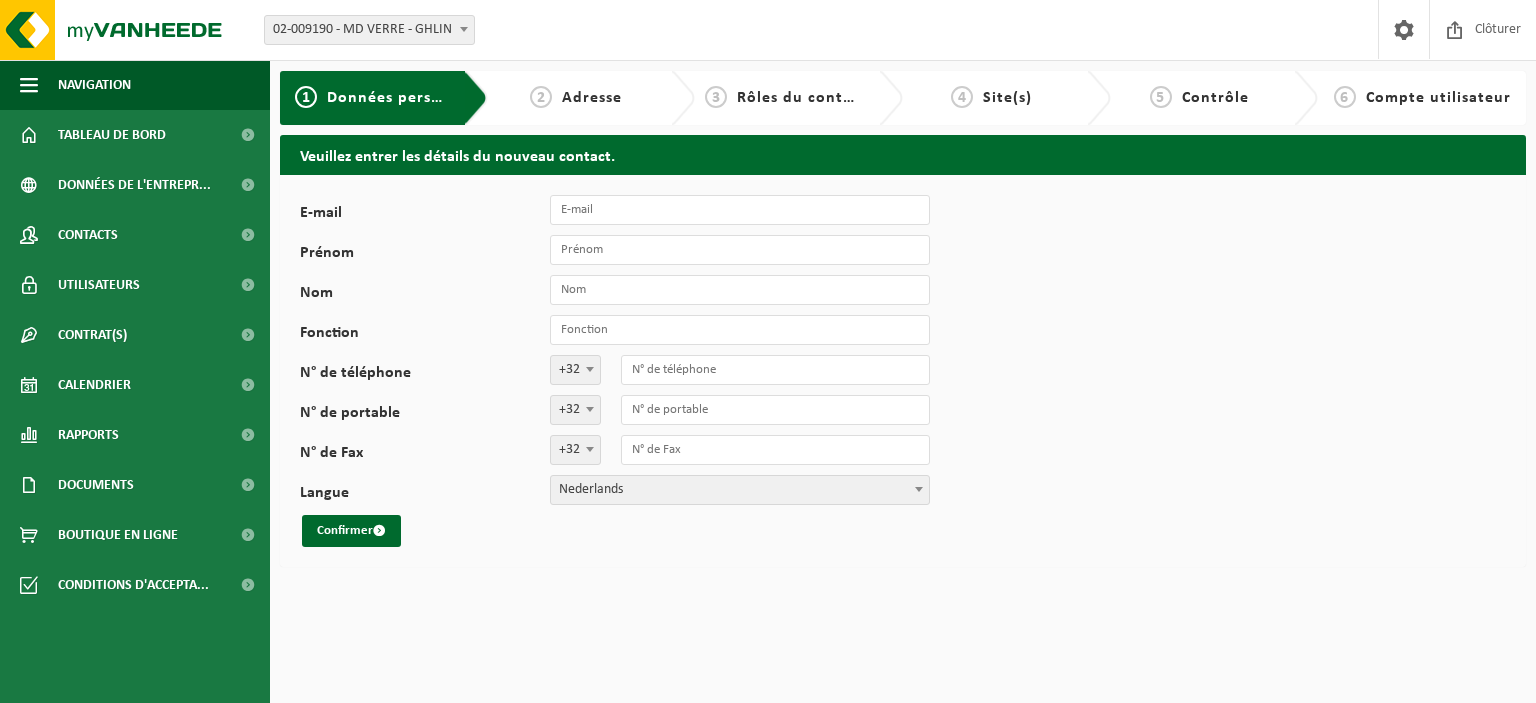 scroll, scrollTop: 0, scrollLeft: 0, axis: both 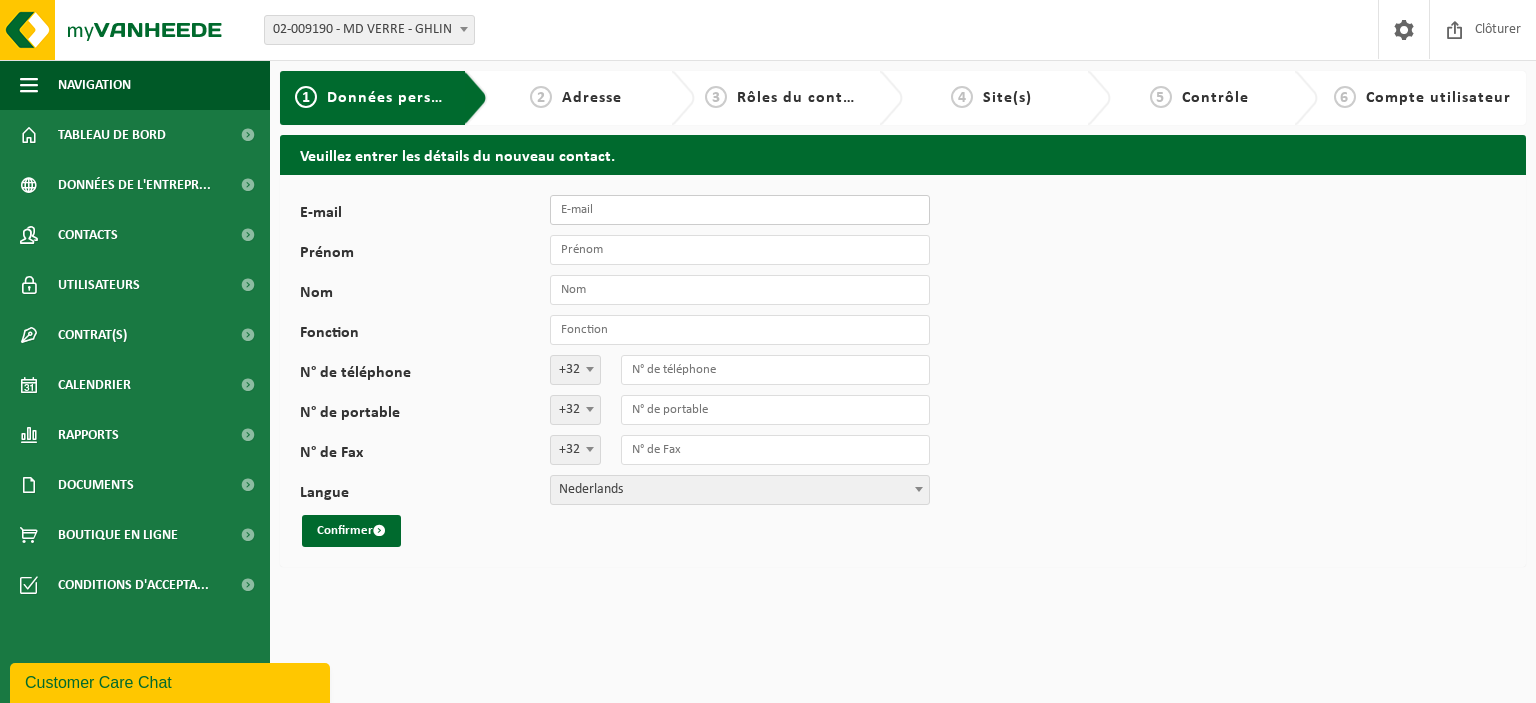 click on "E-mail" at bounding box center [740, 210] 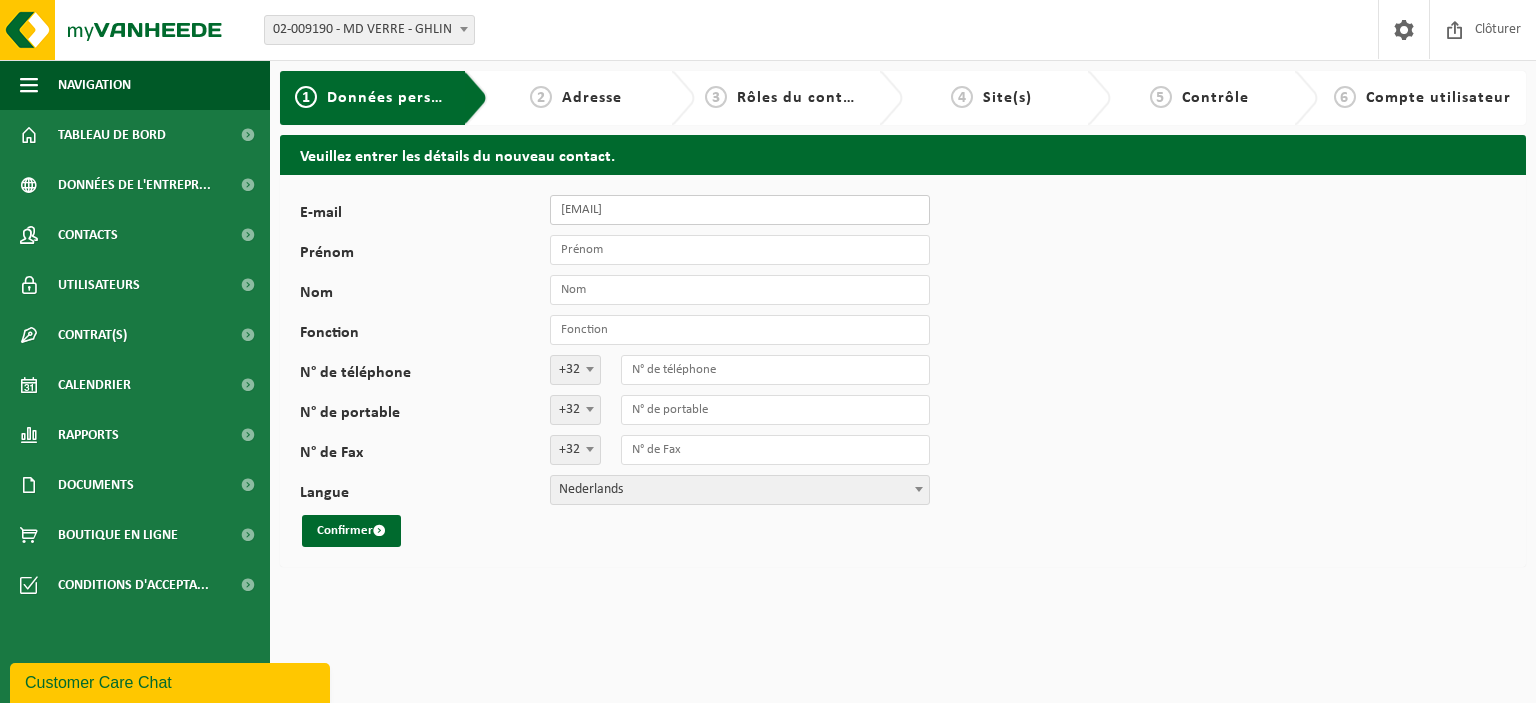 type on "daj@saverglass.com" 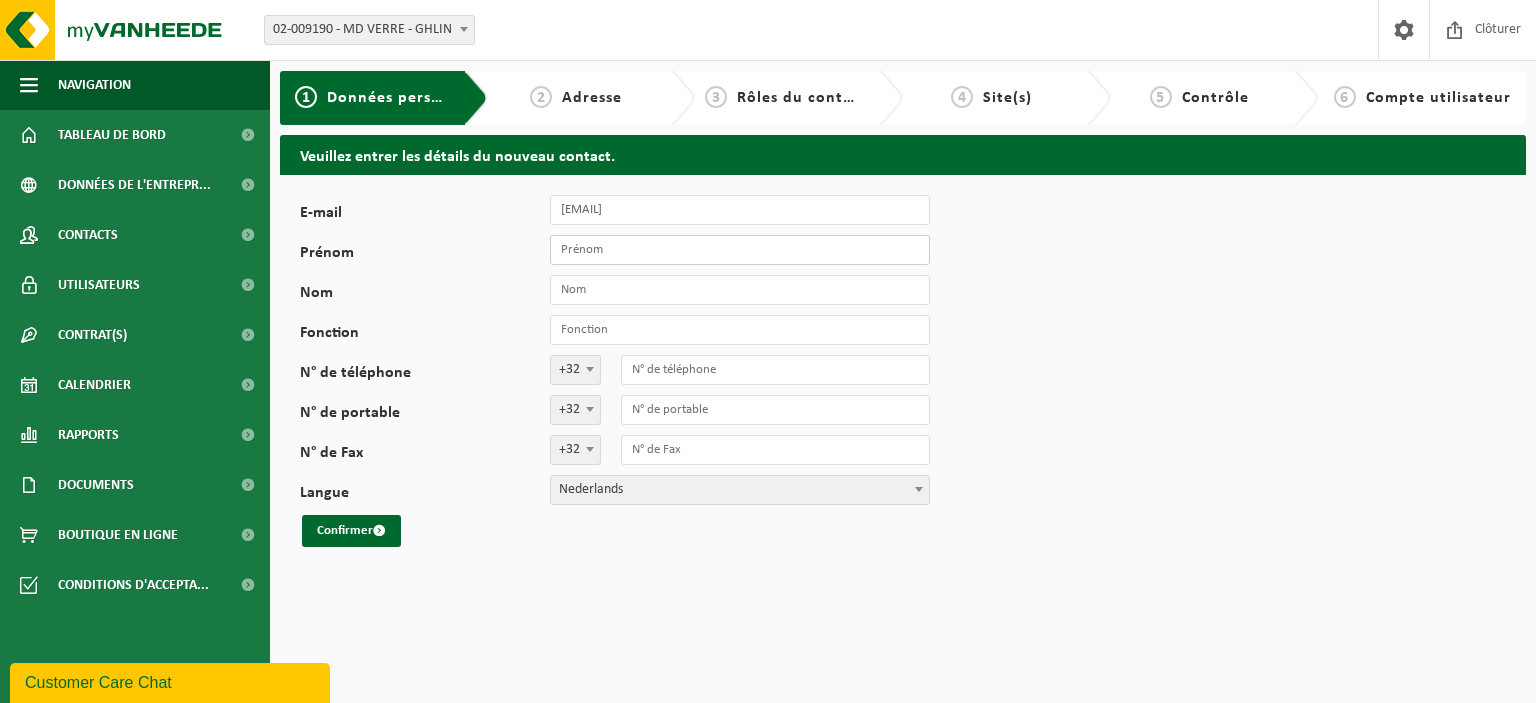 click on "Prénom" at bounding box center (740, 250) 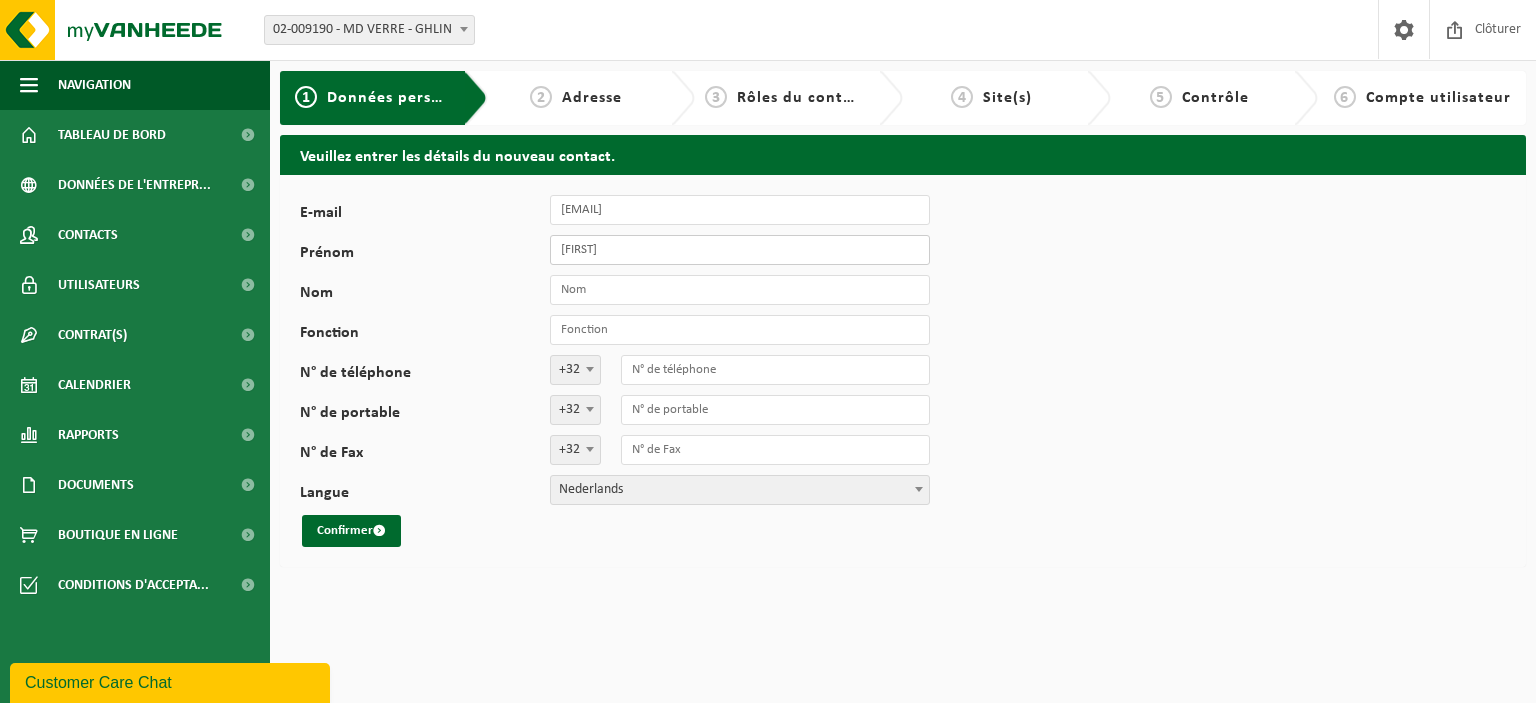 type on "Jérémy" 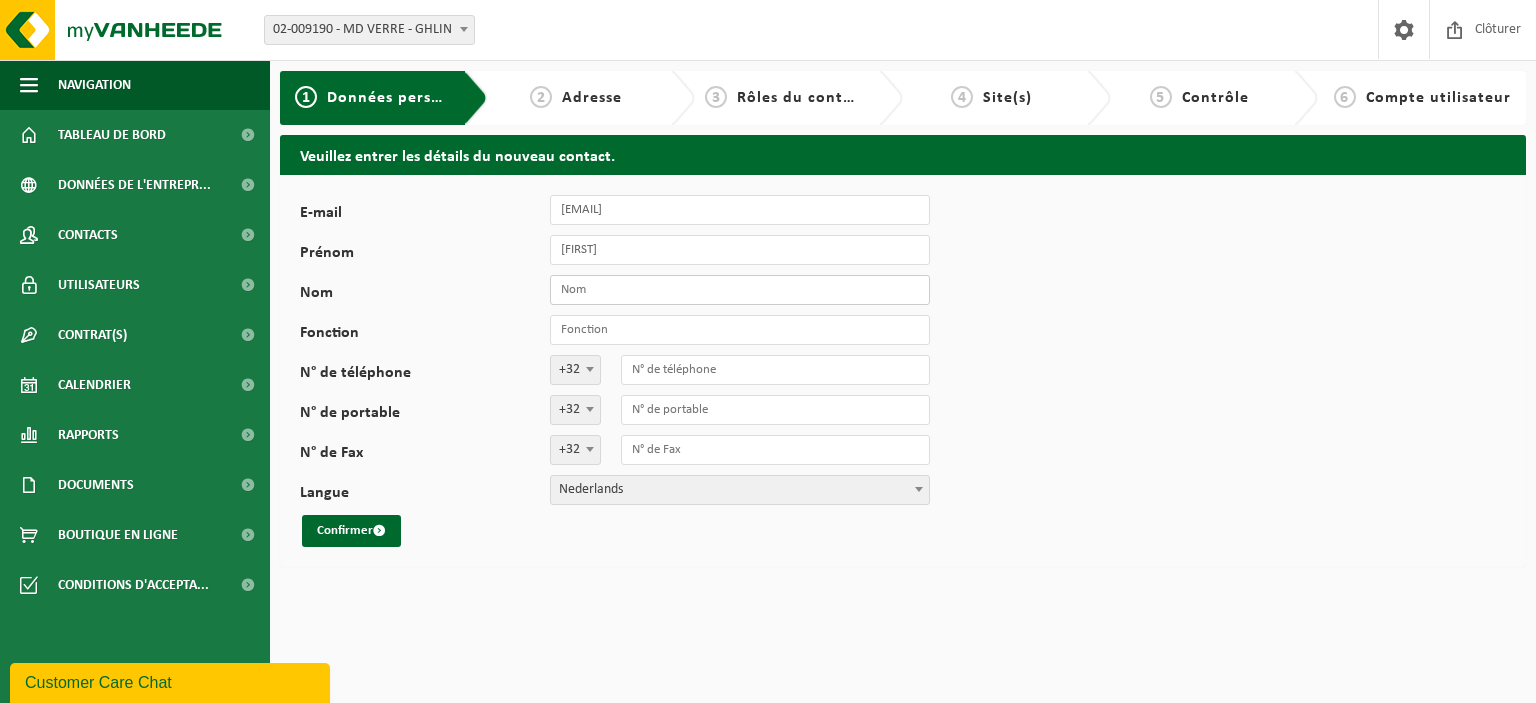 click on "Nom" at bounding box center (740, 290) 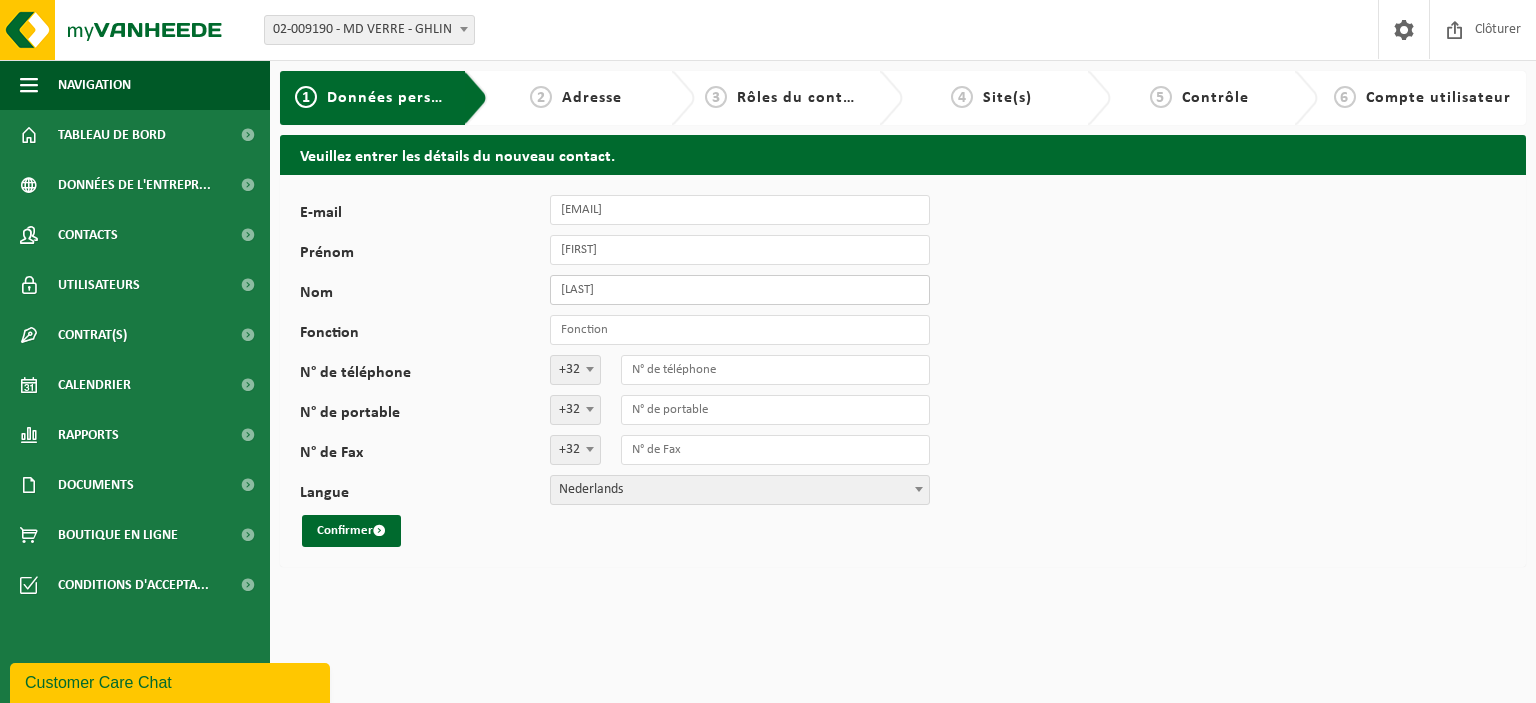 type on "Dauby" 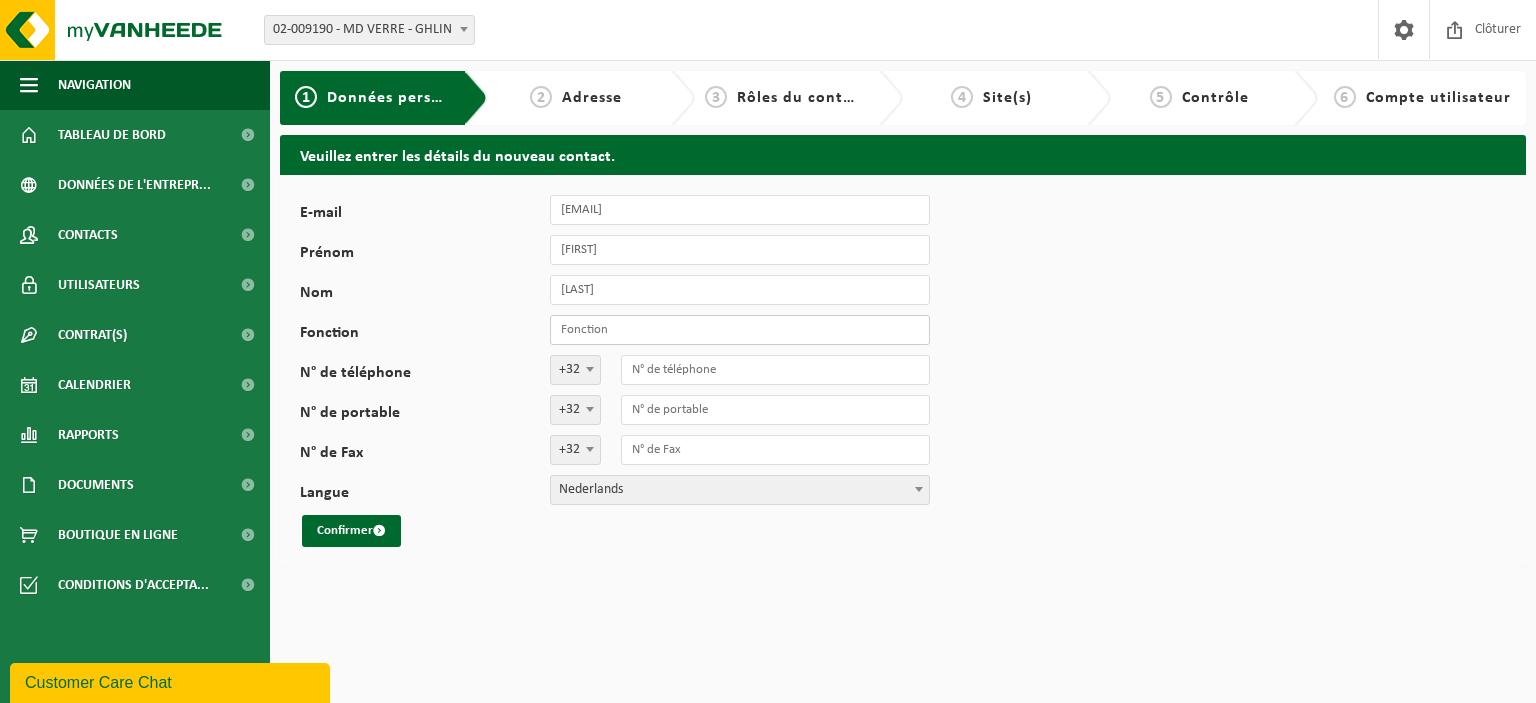 click on "Fonction" at bounding box center (740, 330) 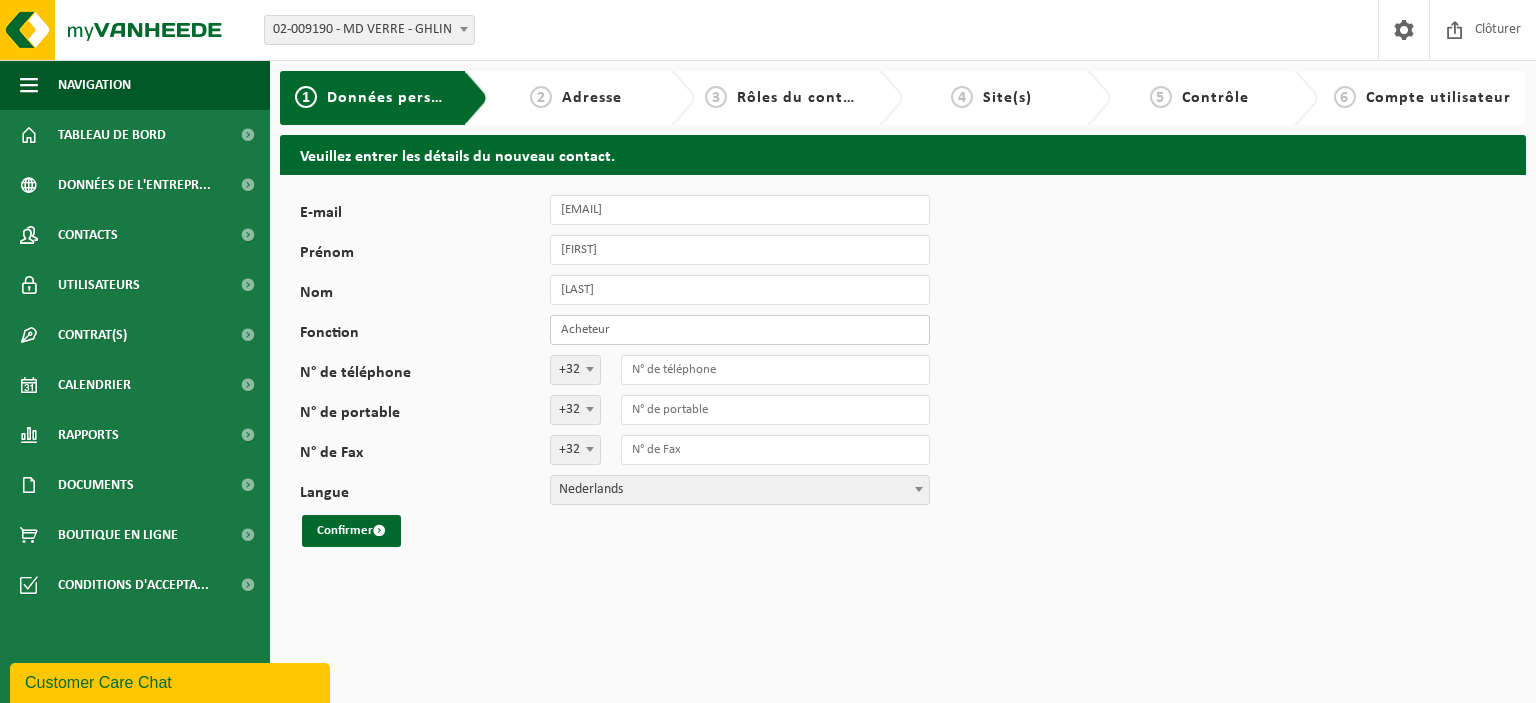 type on "Acheteur" 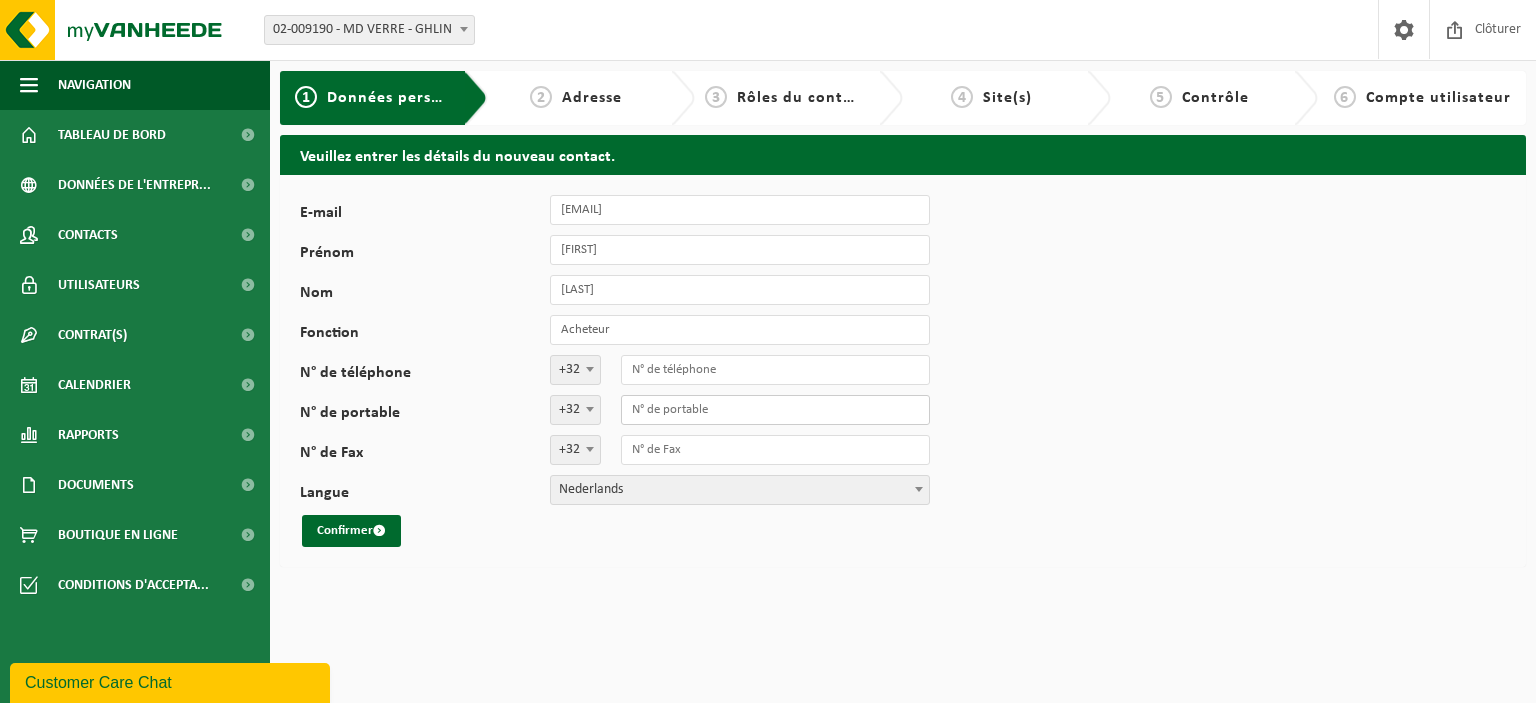 click on "N° de portable" at bounding box center [775, 410] 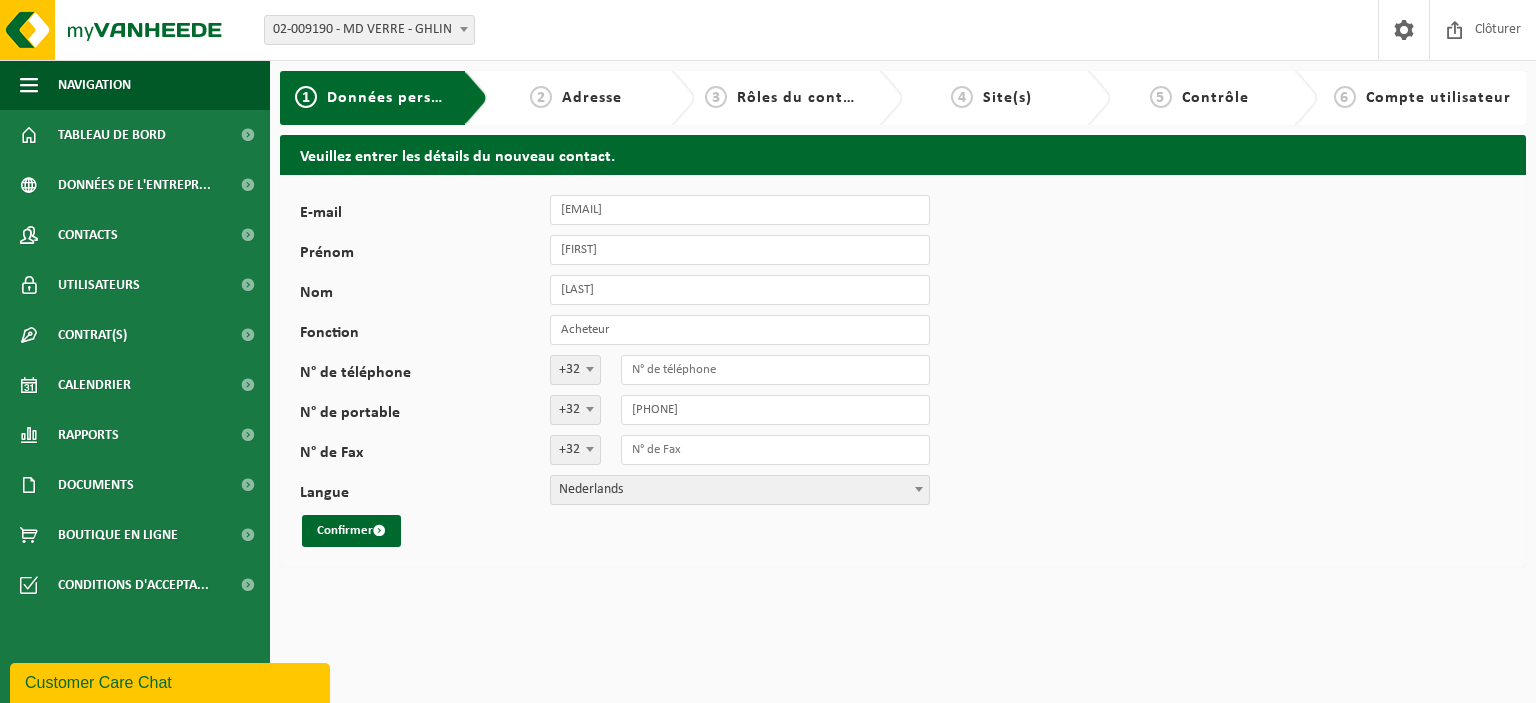 click at bounding box center [919, 489] 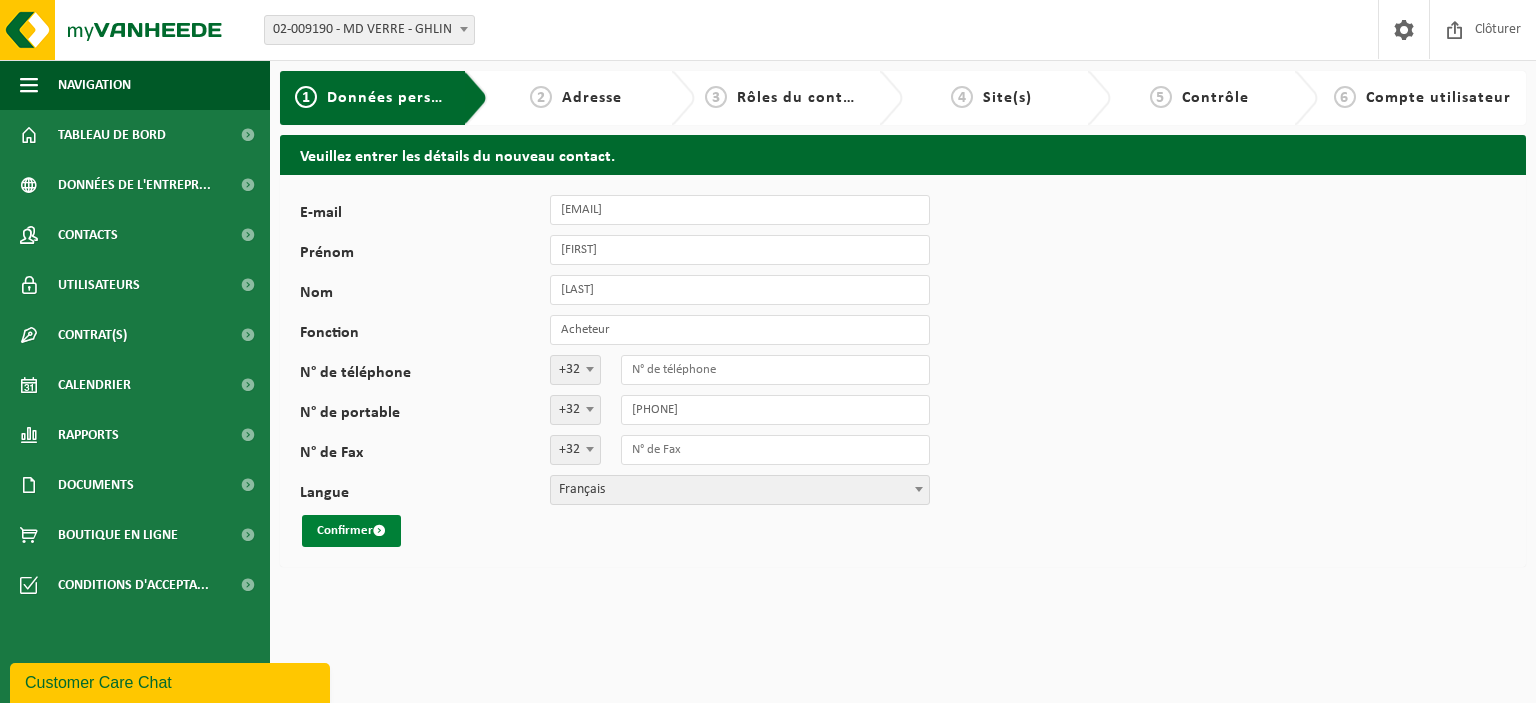 click on "Confirmer" at bounding box center (351, 531) 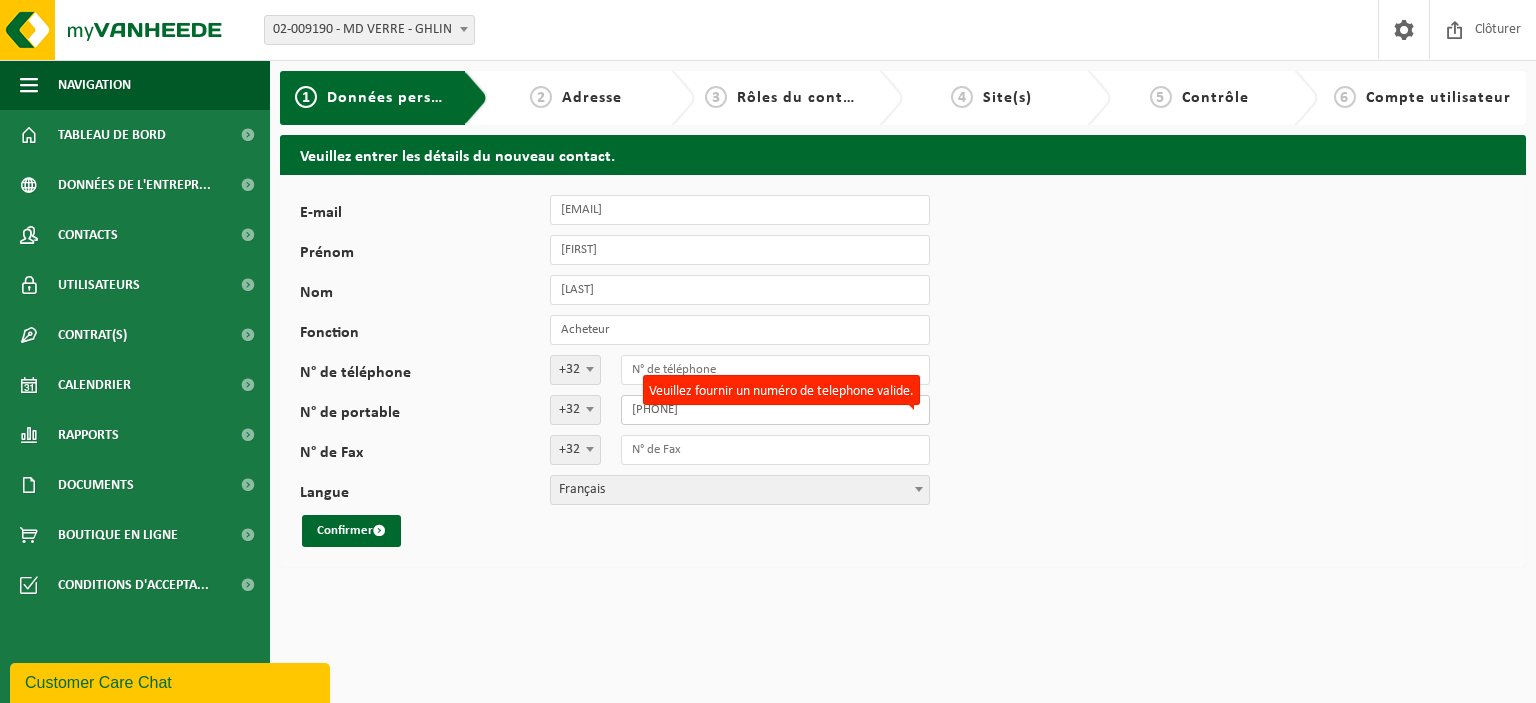 click on "0032470602024" at bounding box center [775, 410] 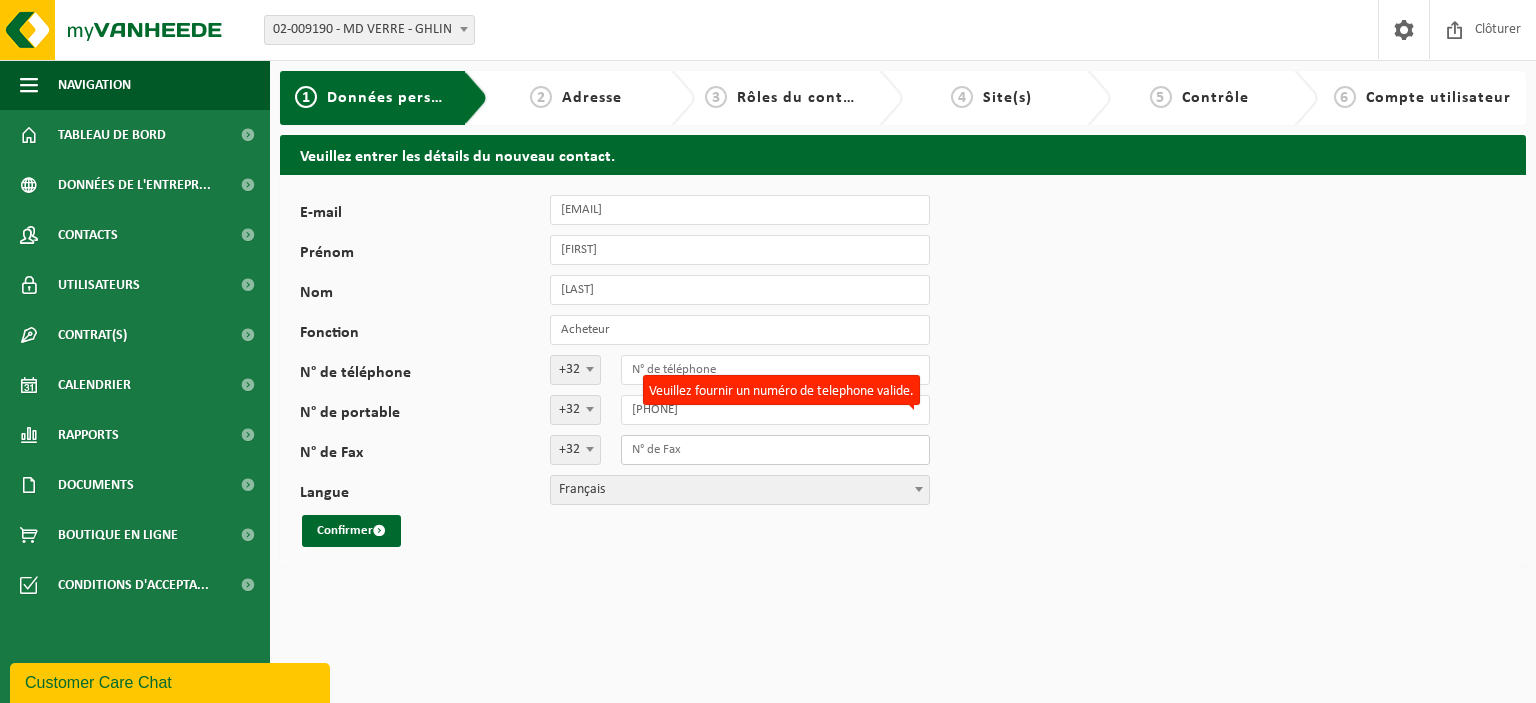 click on "N° de Fax" at bounding box center [775, 450] 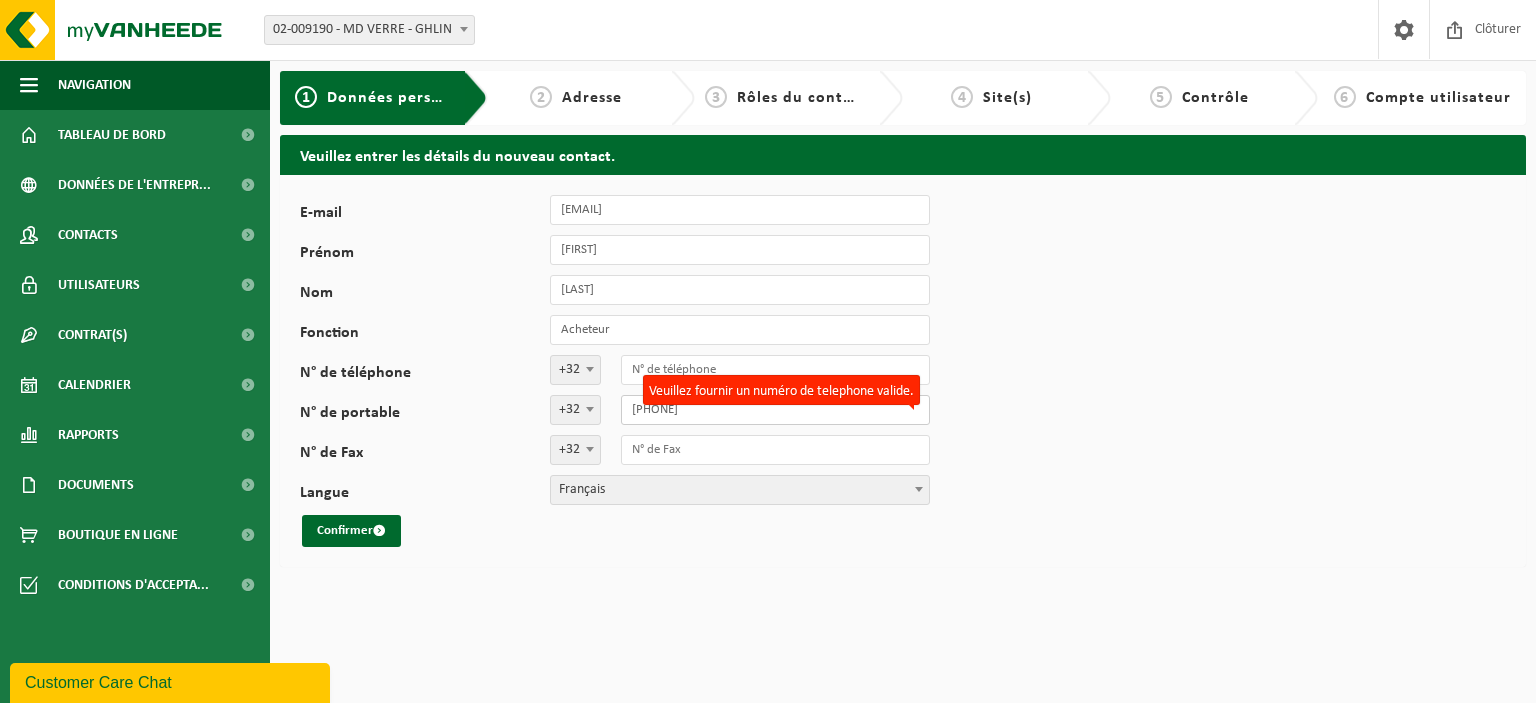 drag, startPoint x: 660, startPoint y: 409, endPoint x: 580, endPoint y: 412, distance: 80.05623 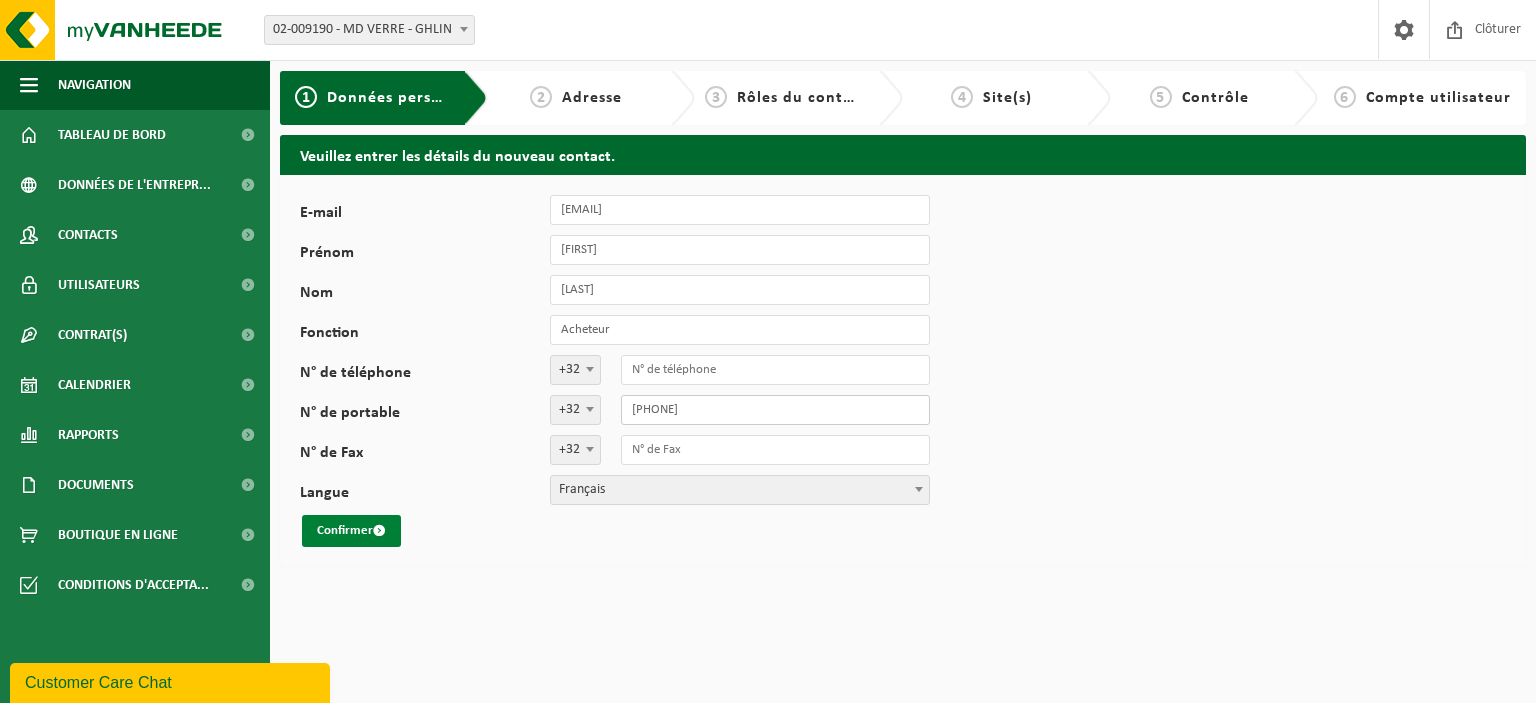 type on "0470602024" 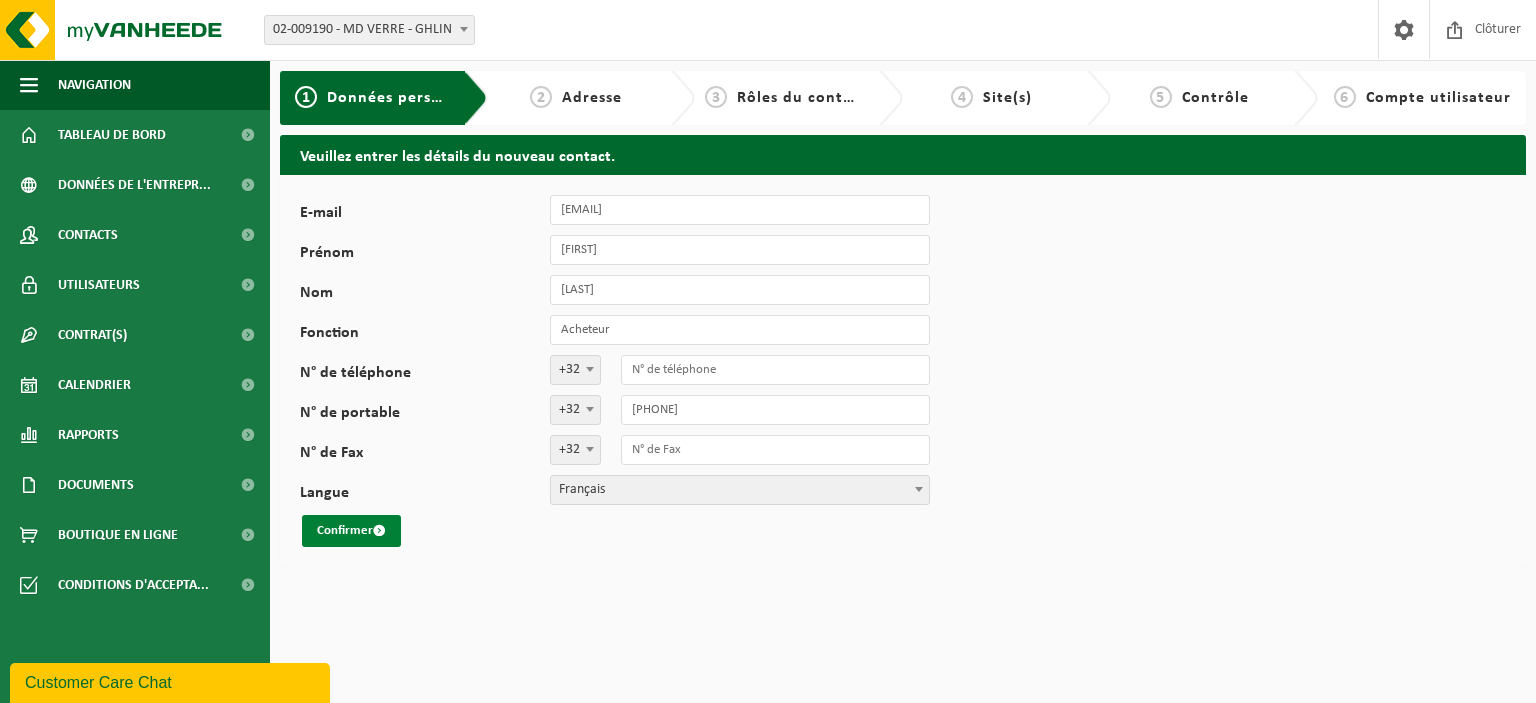 click on "Confirmer" at bounding box center [351, 531] 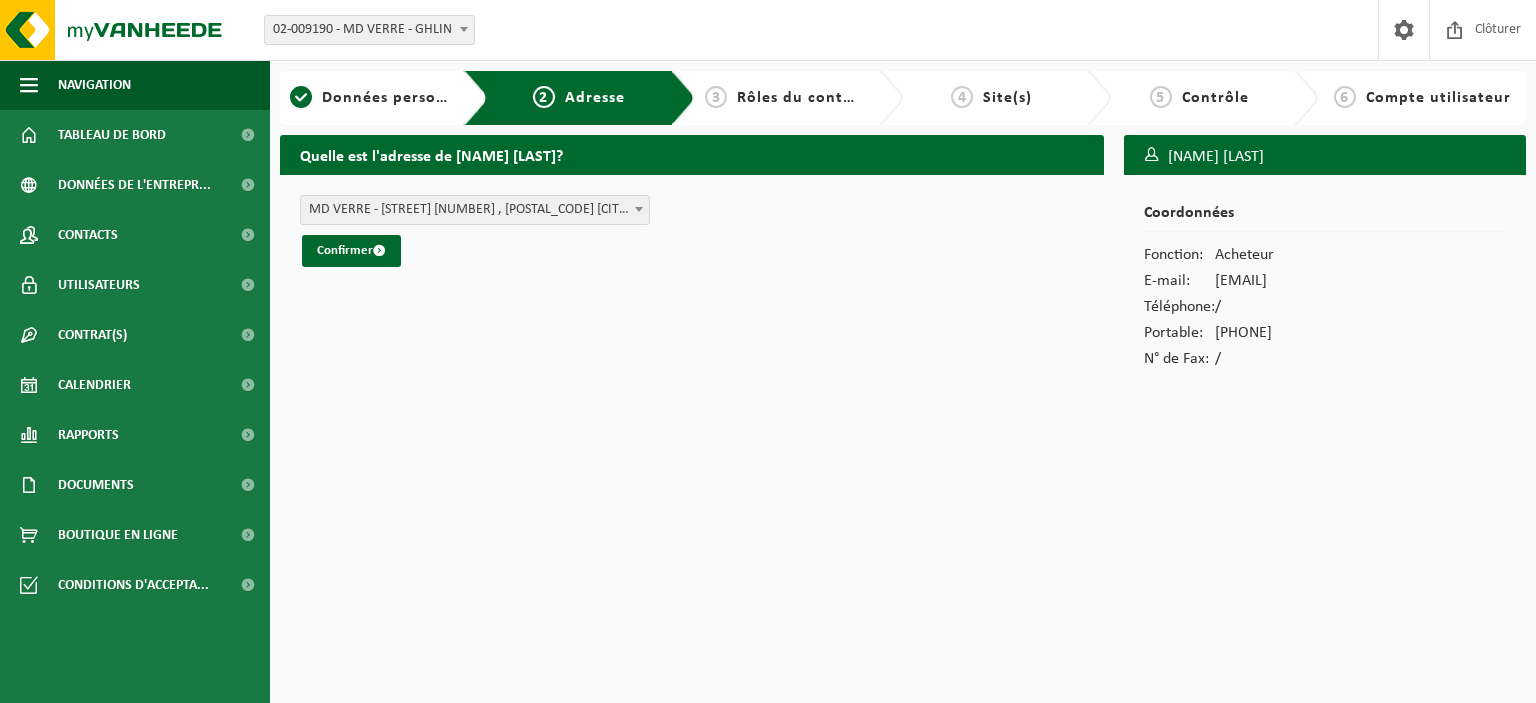 scroll, scrollTop: 0, scrollLeft: 0, axis: both 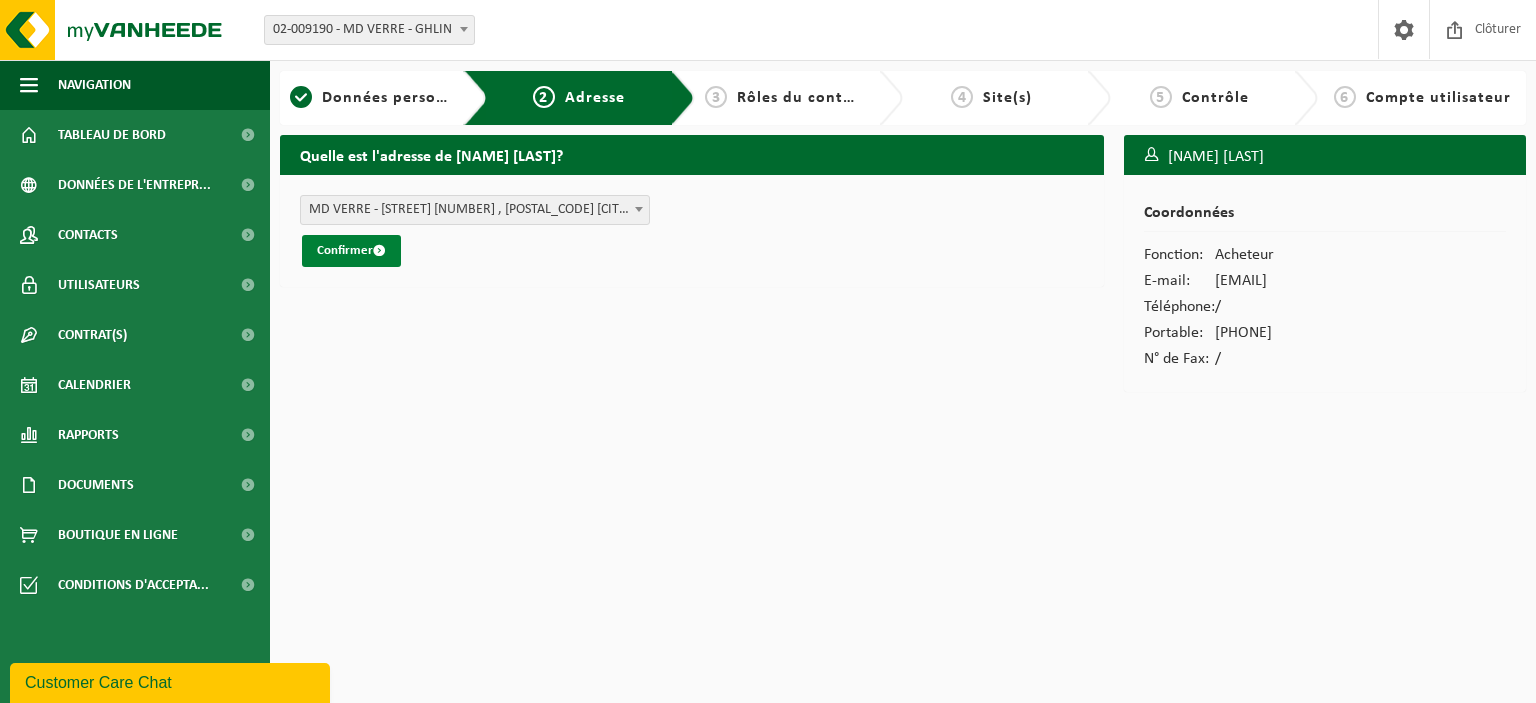 click on "Confirmer" at bounding box center (351, 251) 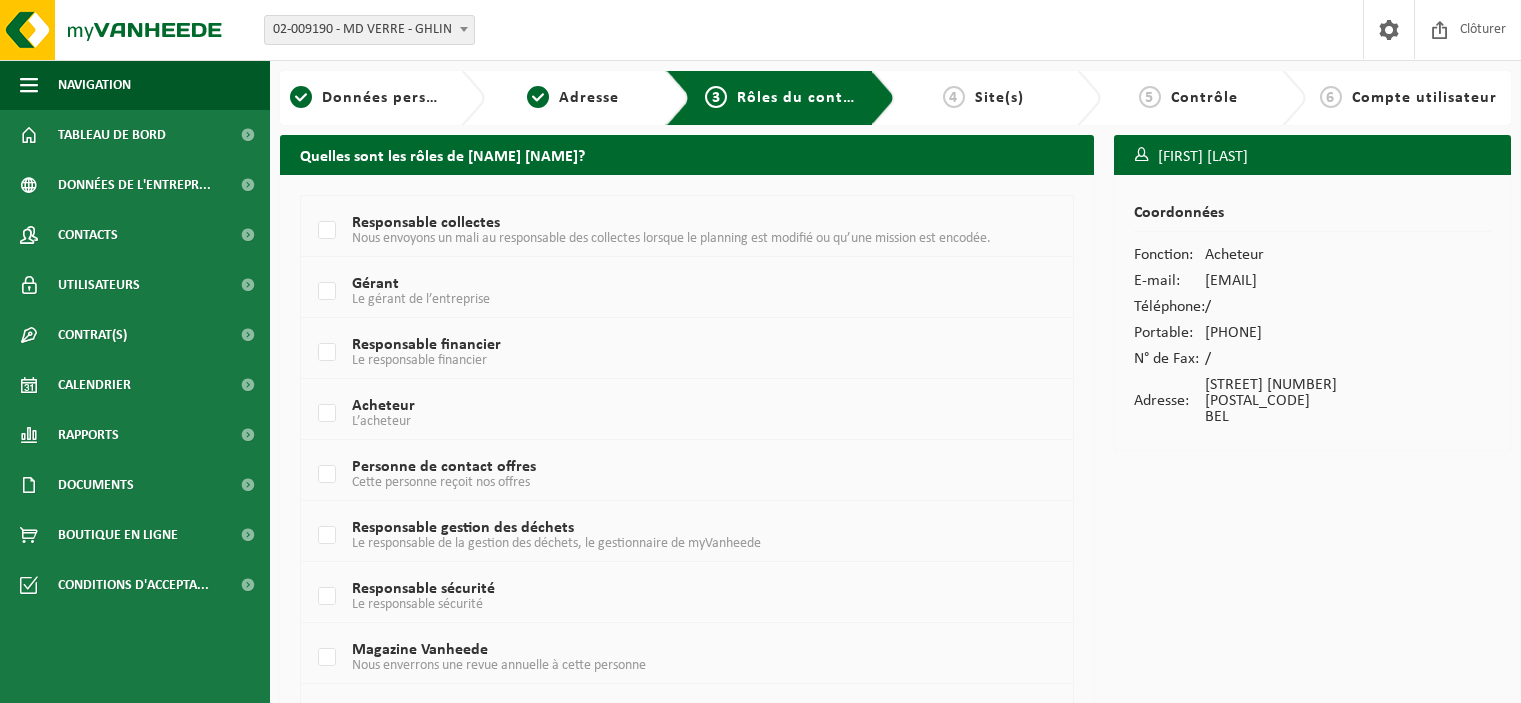 scroll, scrollTop: 0, scrollLeft: 0, axis: both 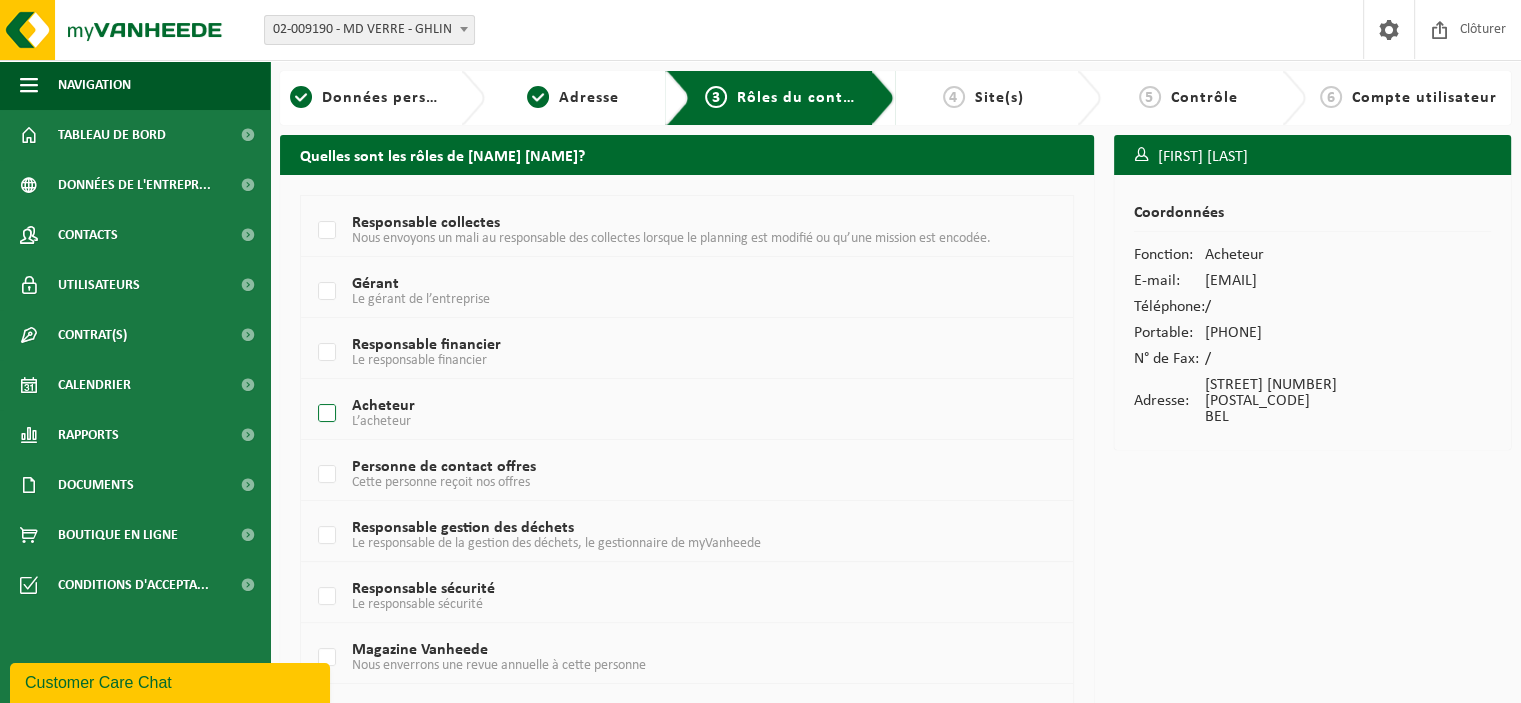 click on "Acheteur   L’acheteur" at bounding box center (657, 414) 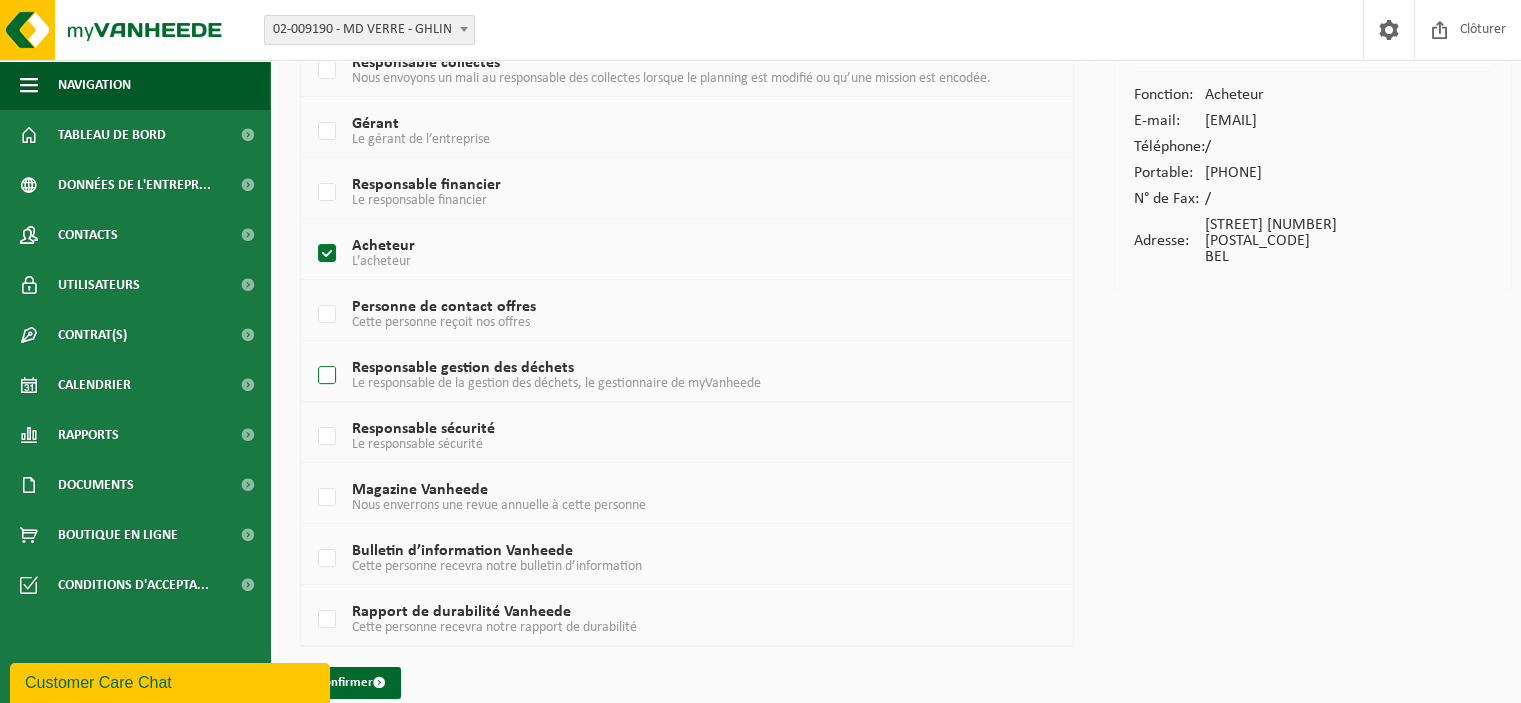 scroll, scrollTop: 182, scrollLeft: 0, axis: vertical 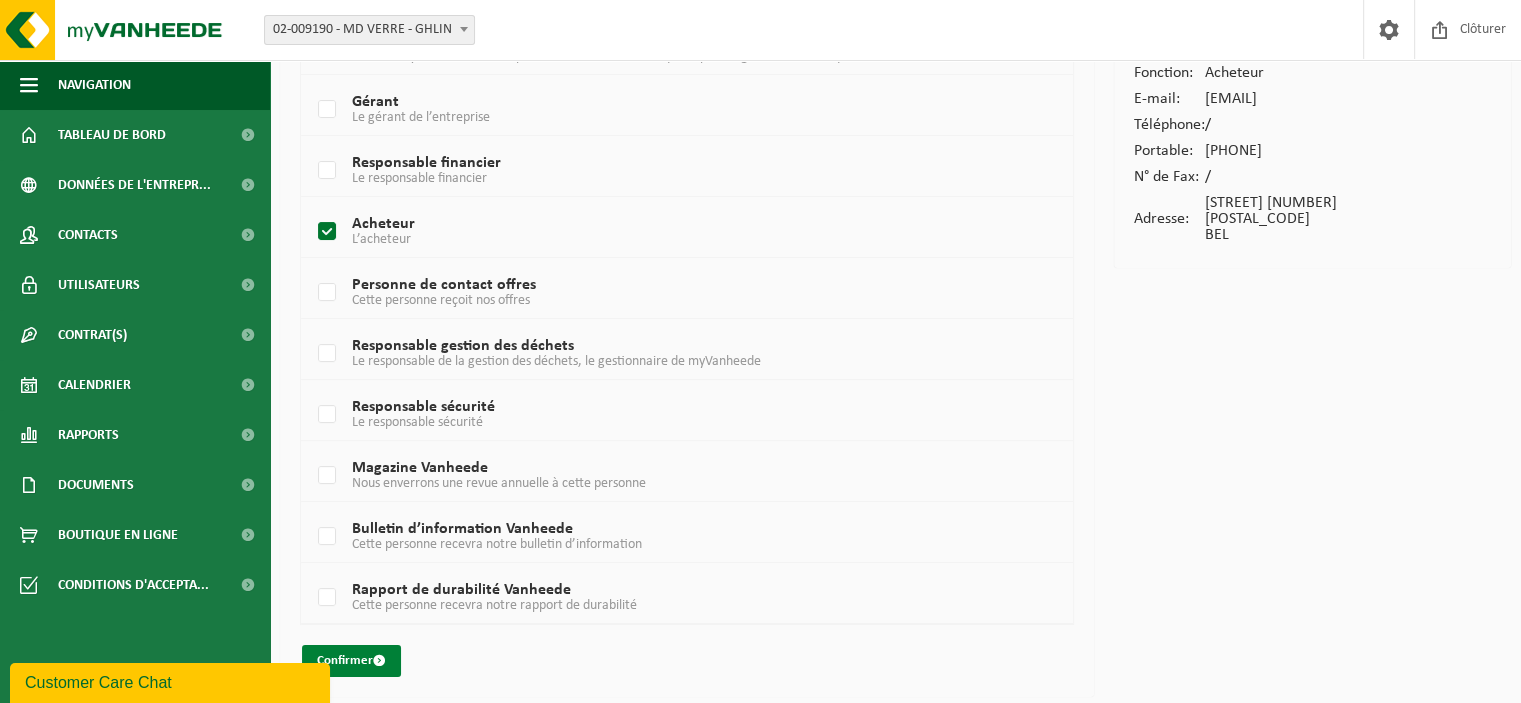 click on "Confirmer" at bounding box center [351, 661] 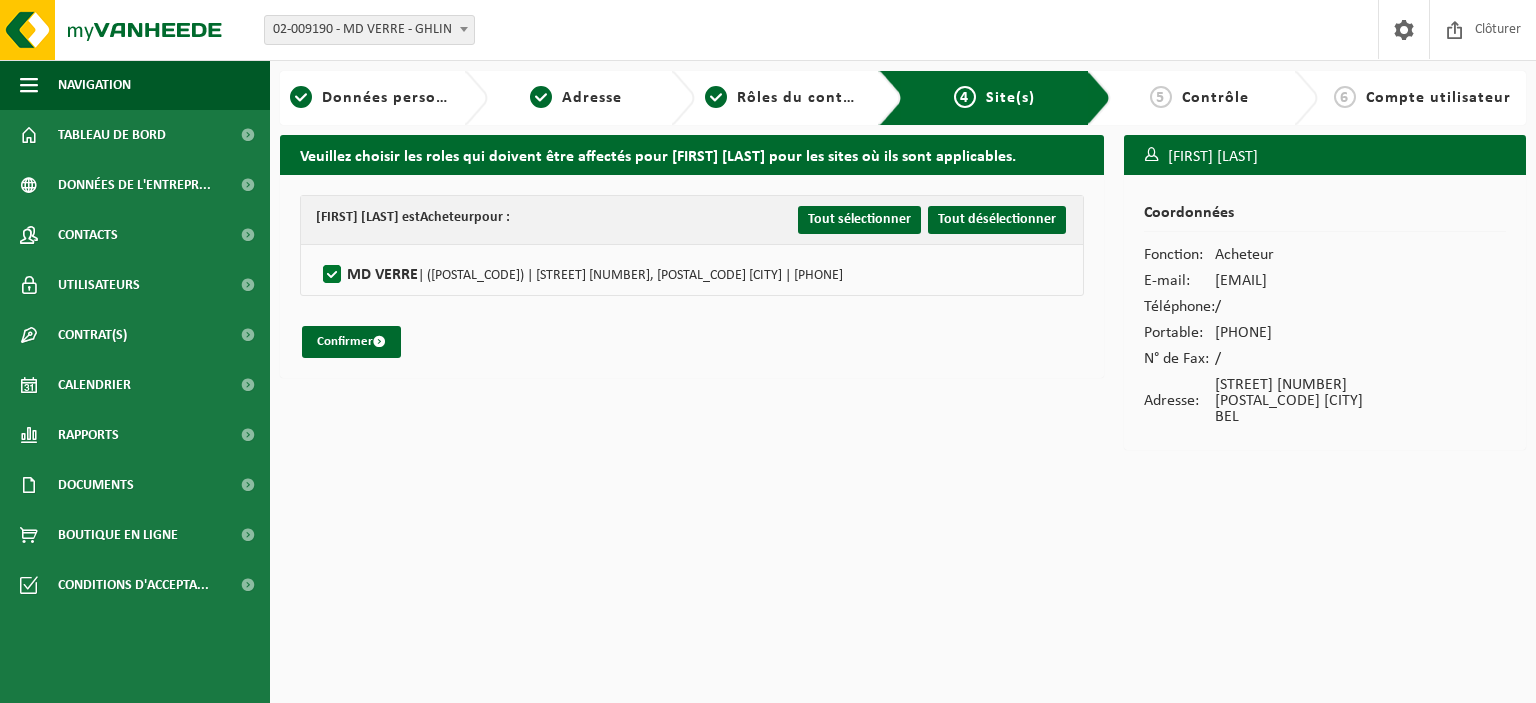 scroll, scrollTop: 0, scrollLeft: 0, axis: both 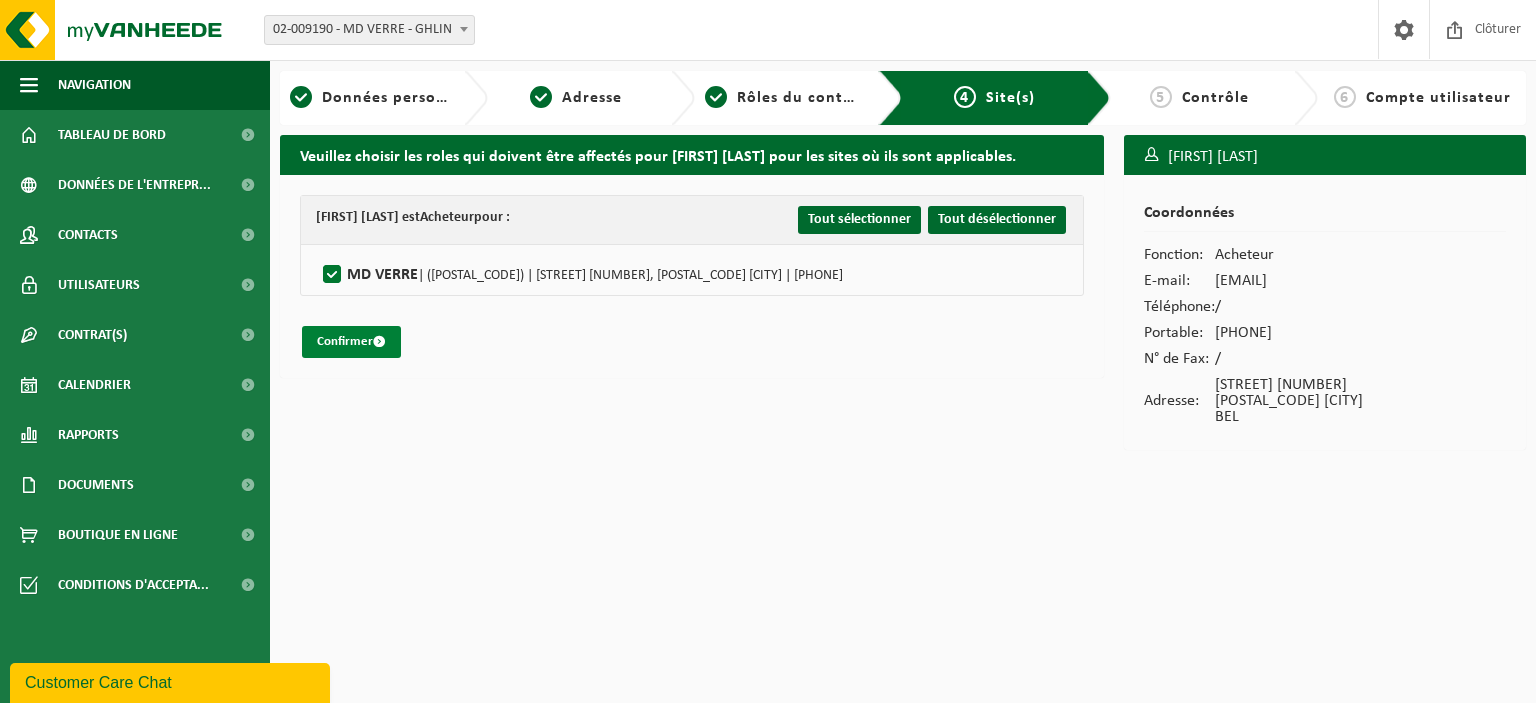 click on "Confirmer" at bounding box center (351, 342) 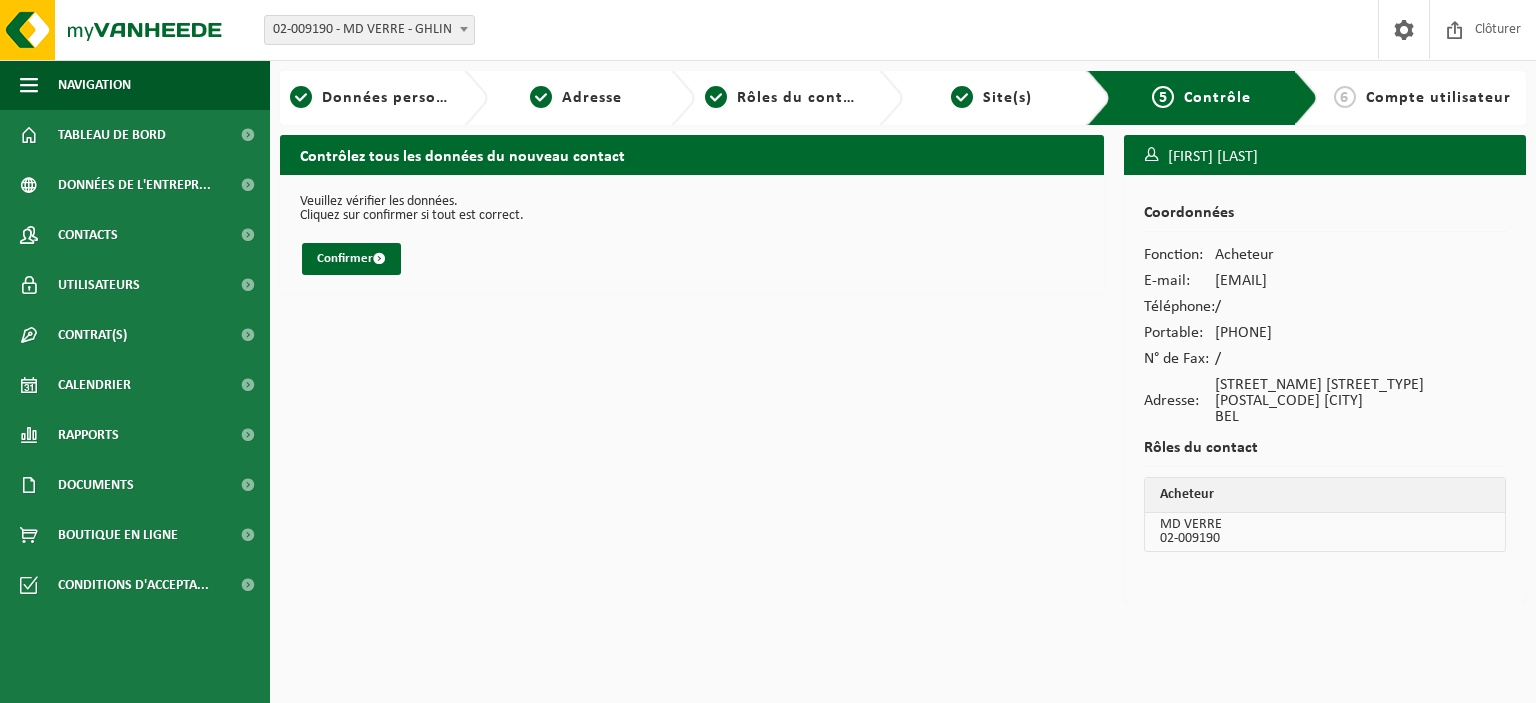 scroll, scrollTop: 0, scrollLeft: 0, axis: both 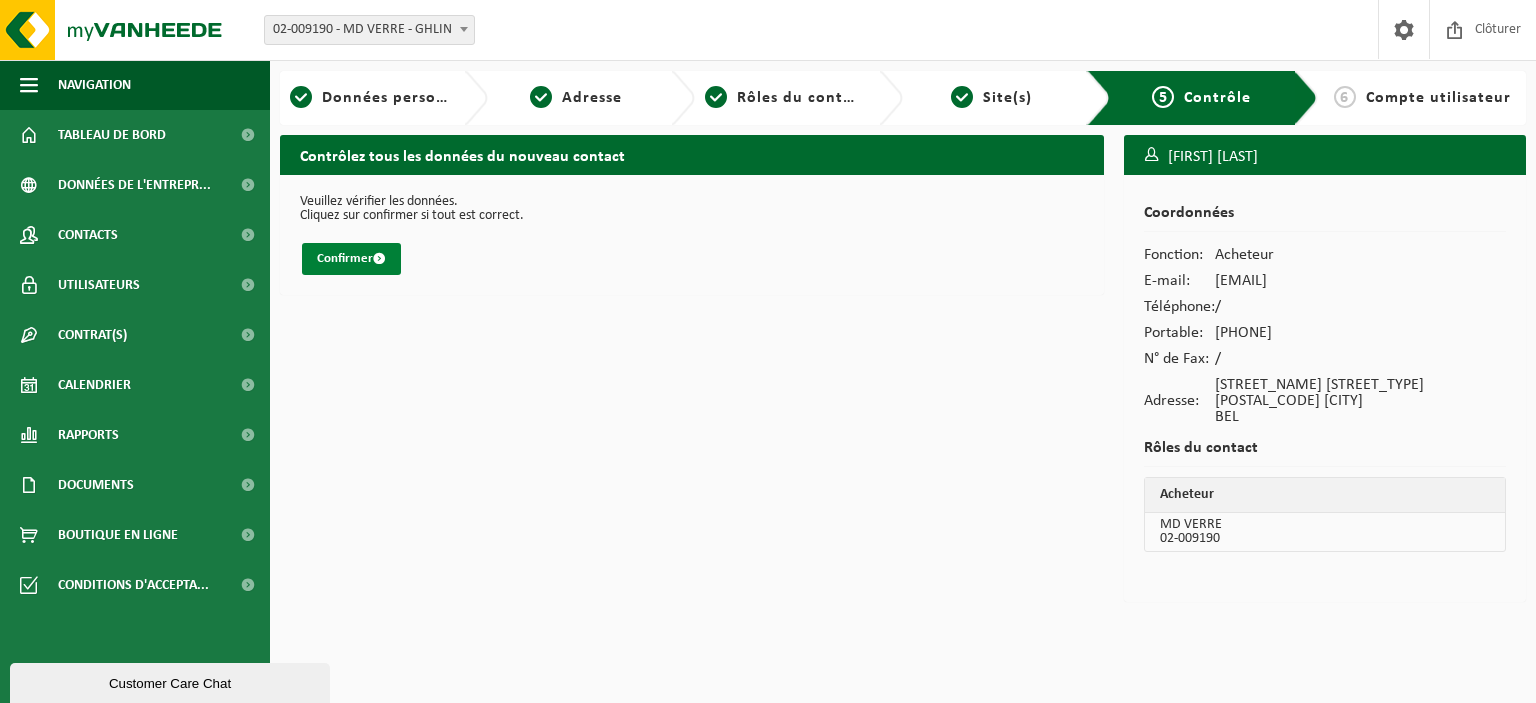 click on "Confirmer" at bounding box center [351, 259] 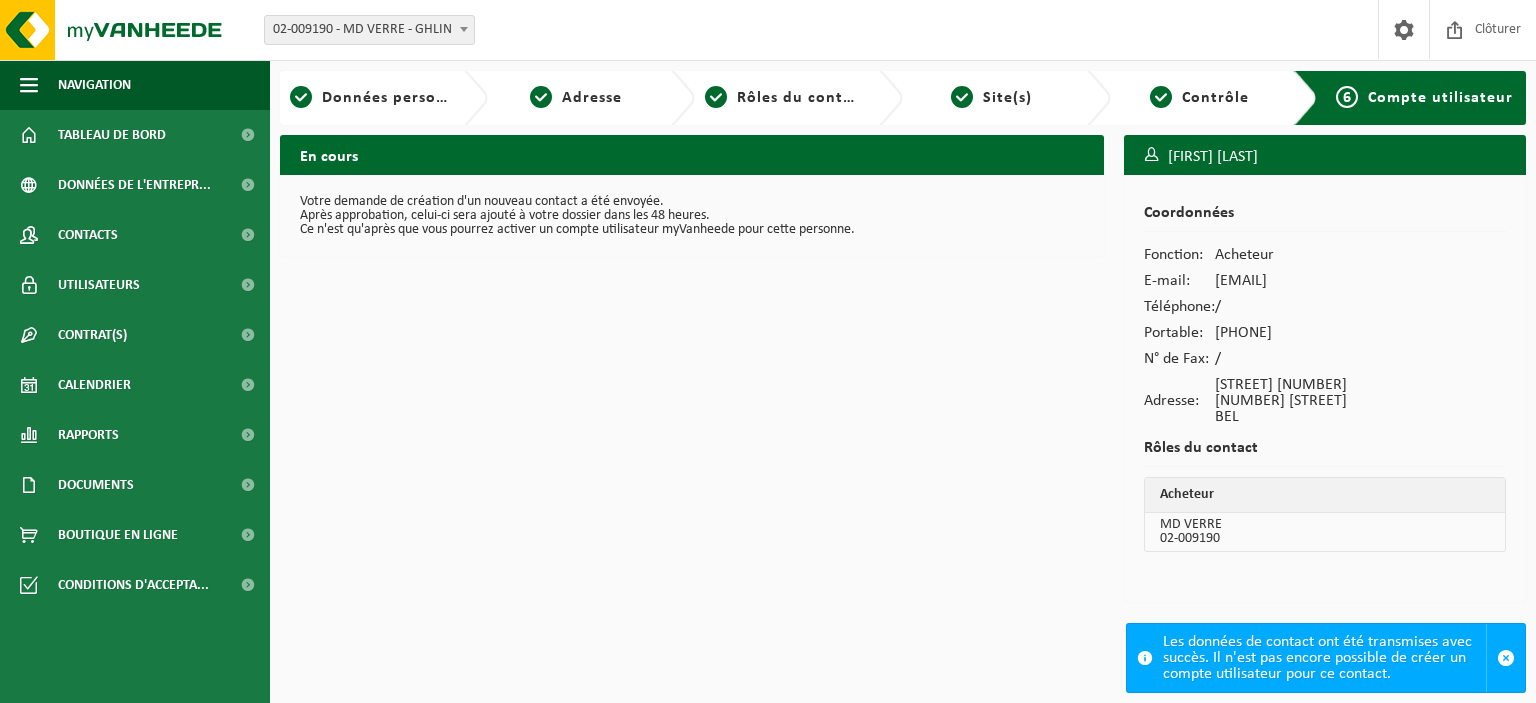 scroll, scrollTop: 0, scrollLeft: 0, axis: both 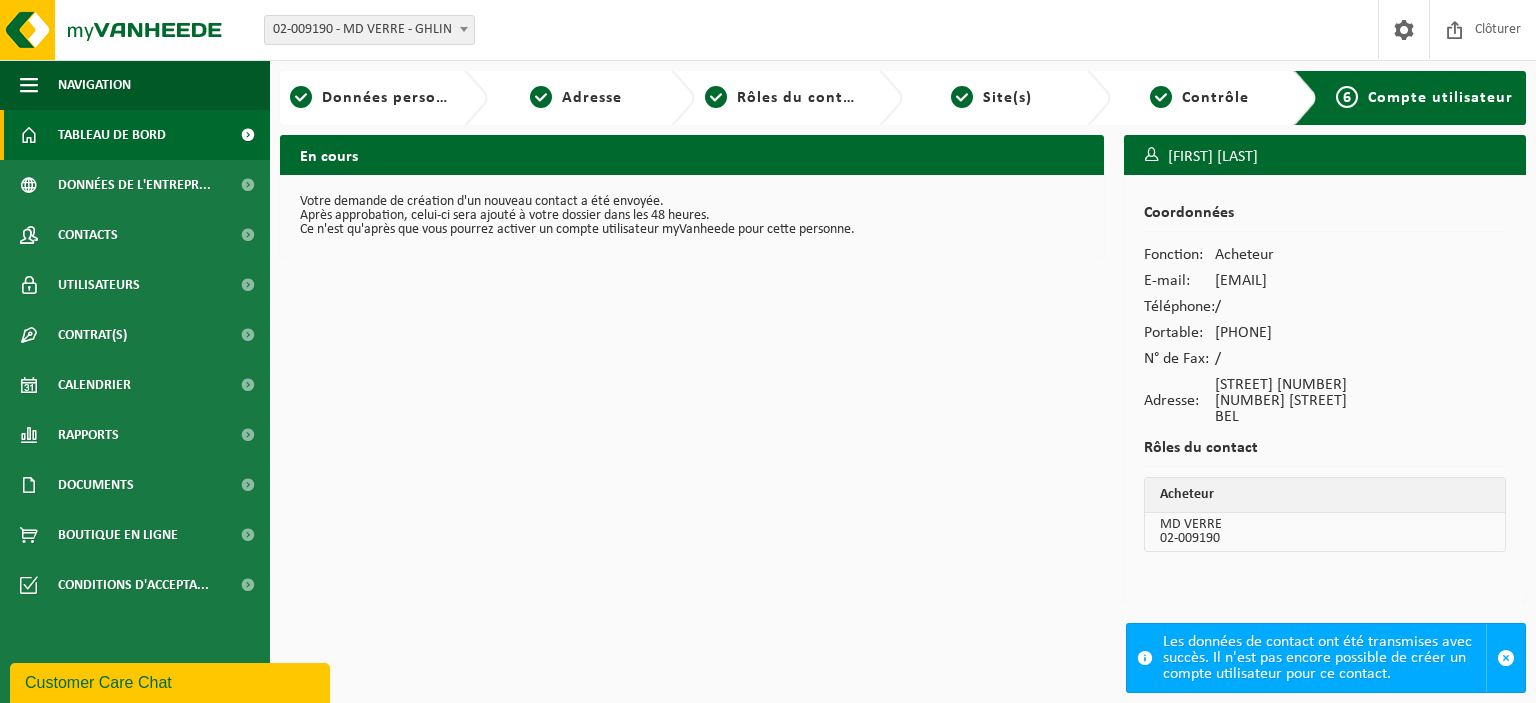 click on "Tableau de bord" at bounding box center [112, 135] 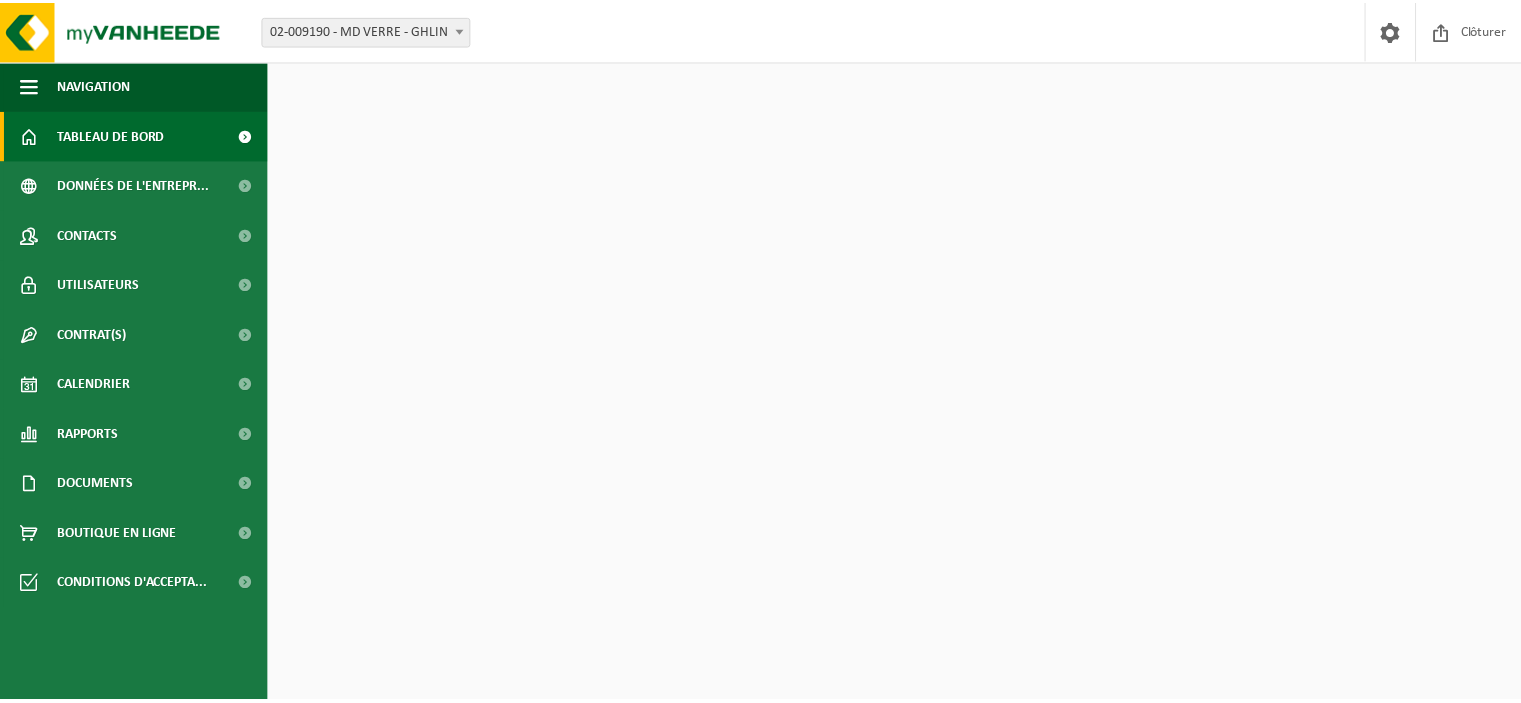 scroll, scrollTop: 0, scrollLeft: 0, axis: both 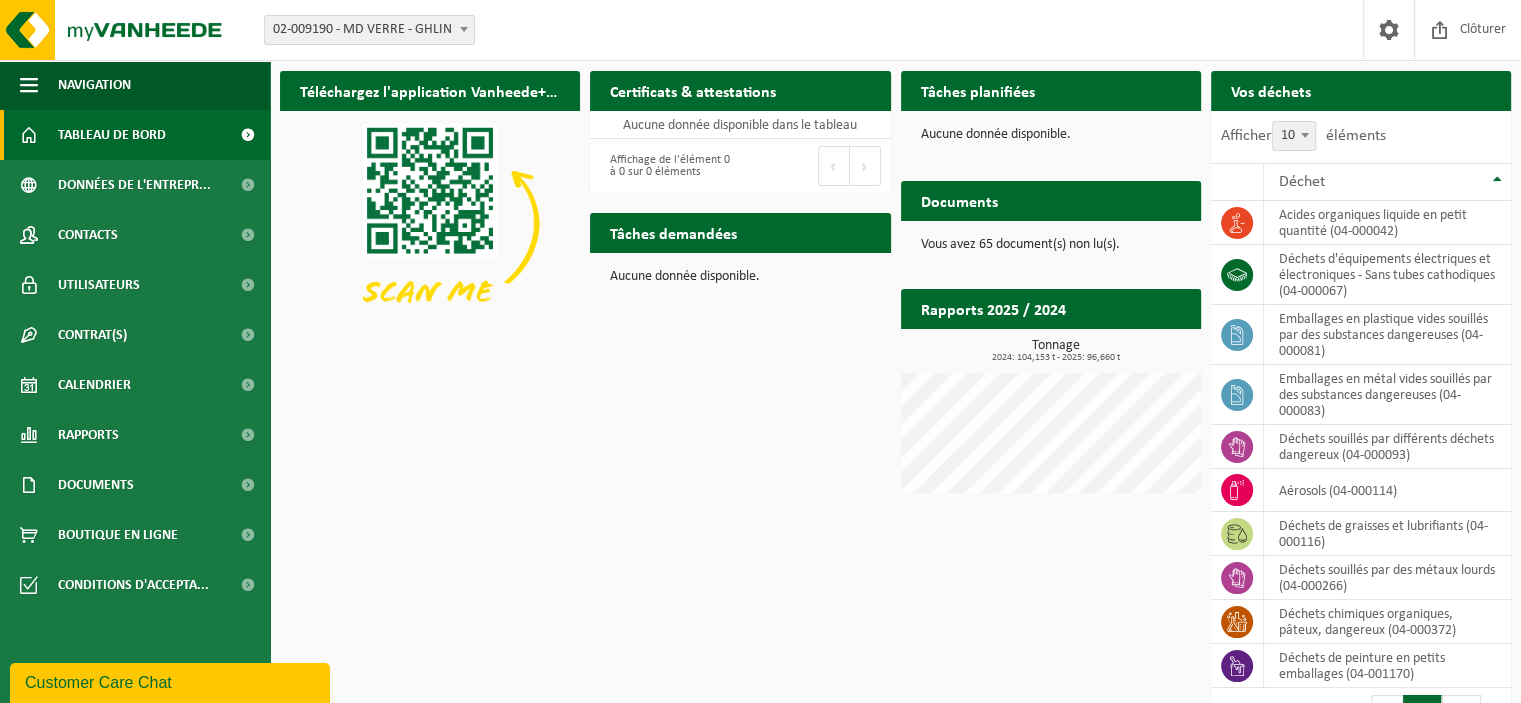 click on "Tonnage 2024: 104,153 t - 2025: 96,660 t" at bounding box center [1056, 351] 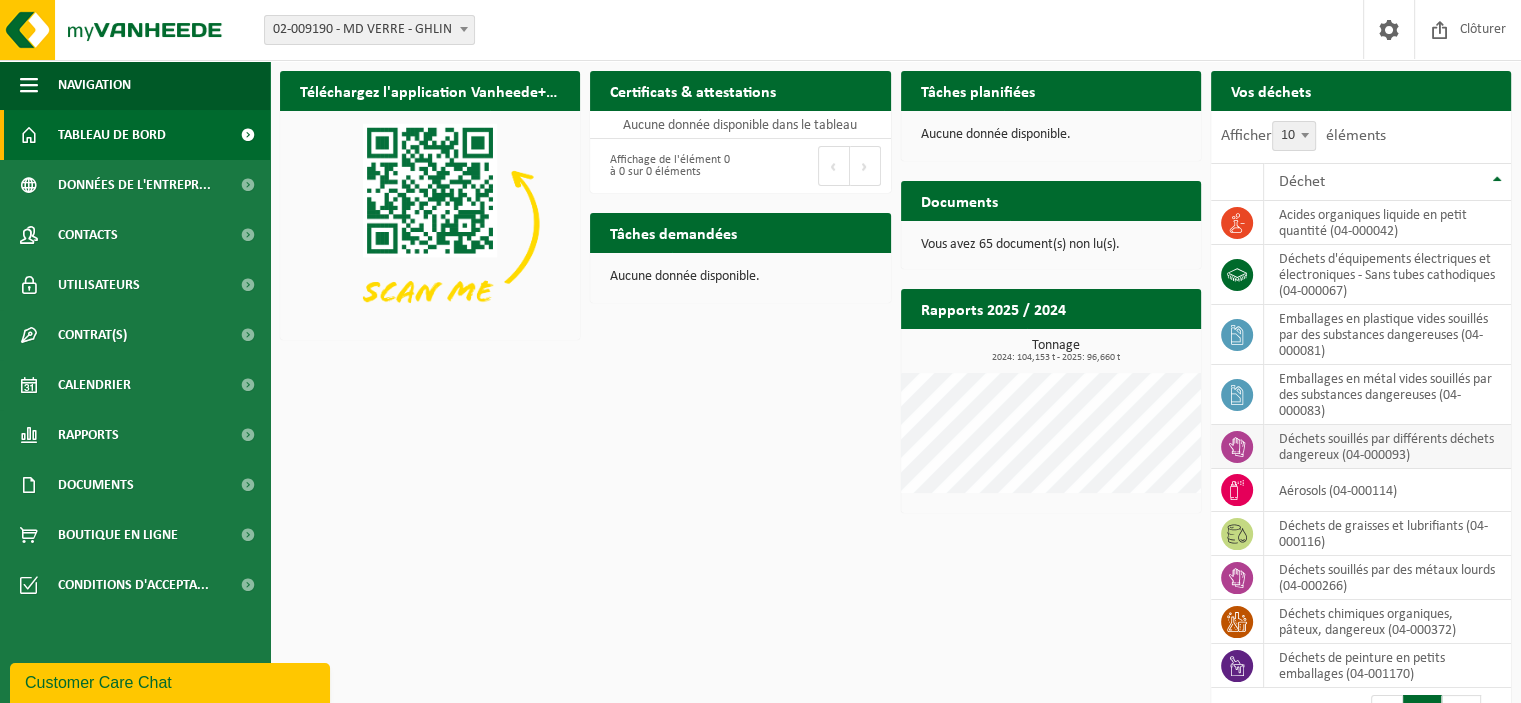 click 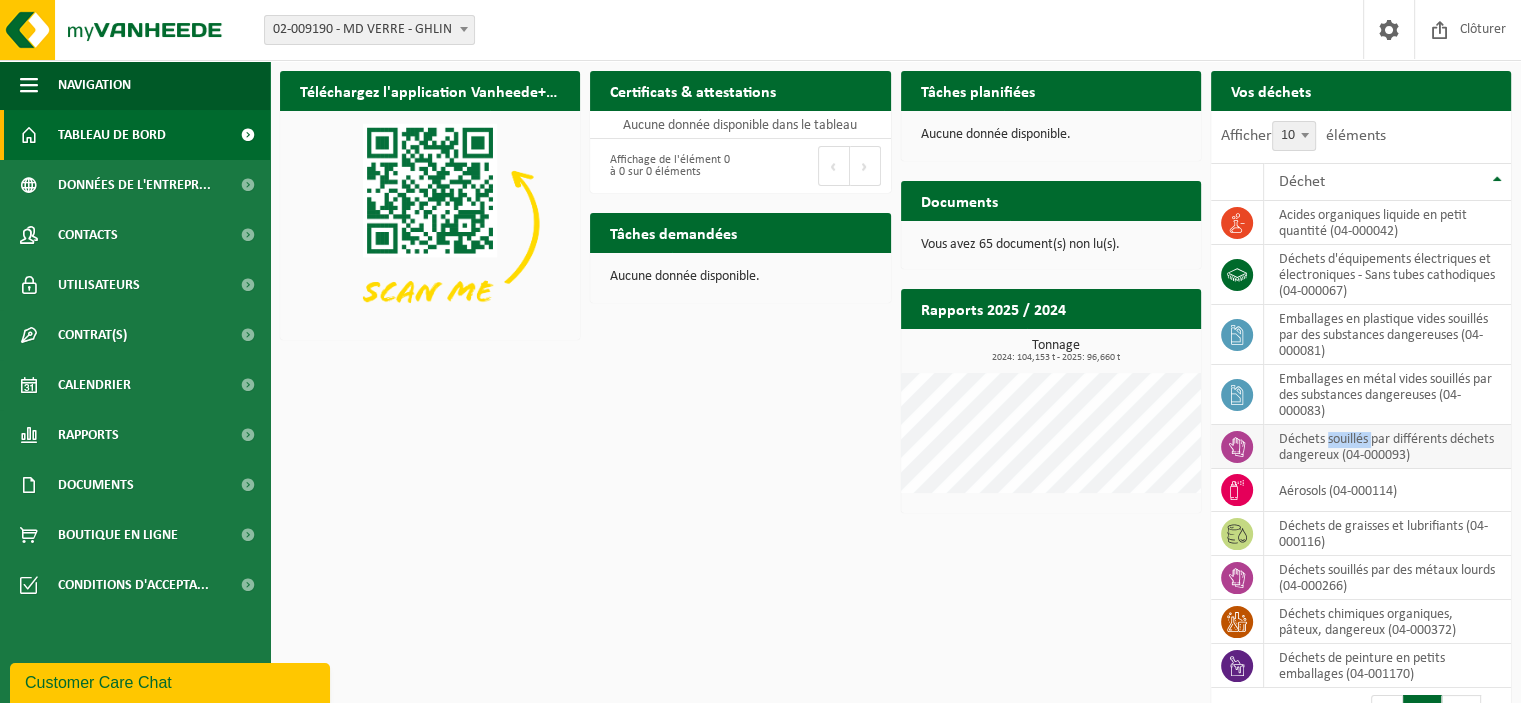 click on "déchets souillés par différents déchets dangereux (04-000093)" at bounding box center [1387, 447] 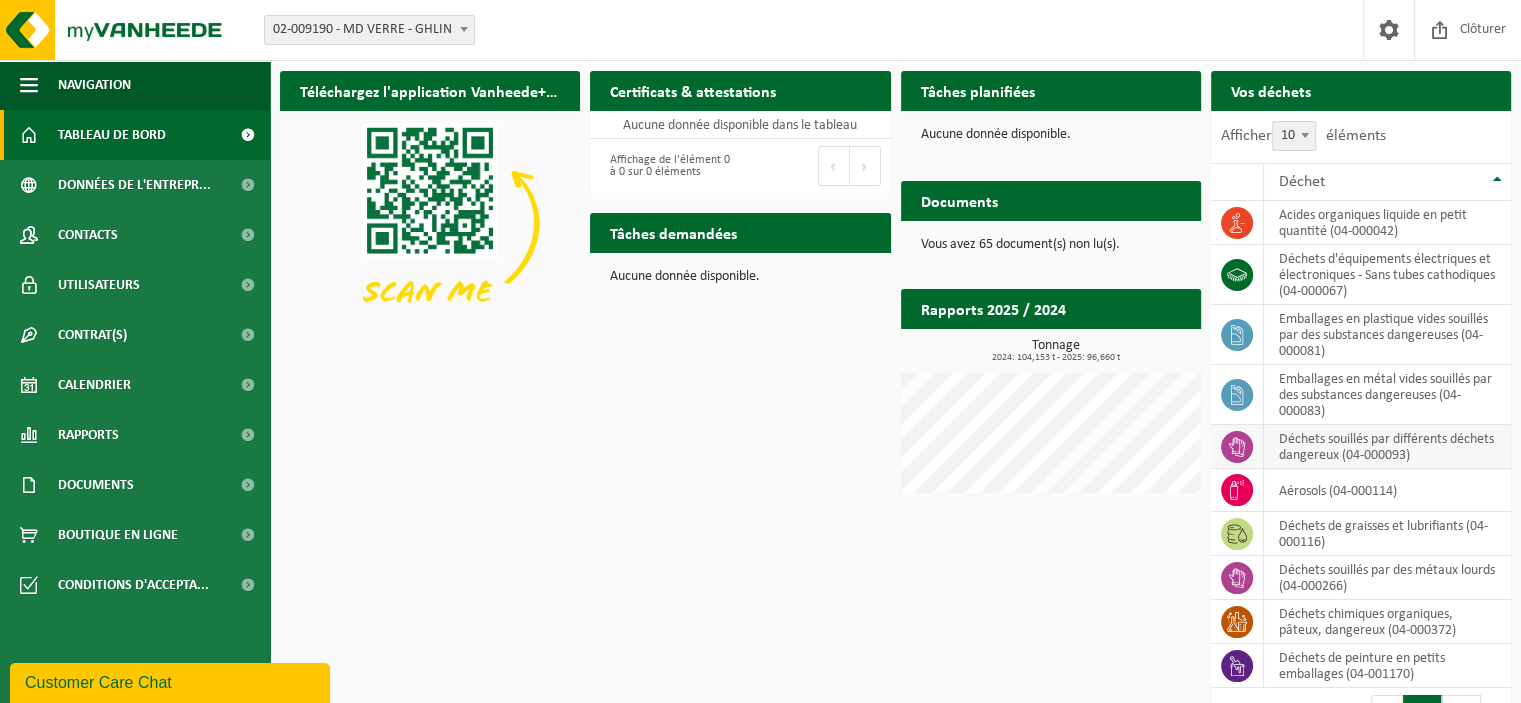 click 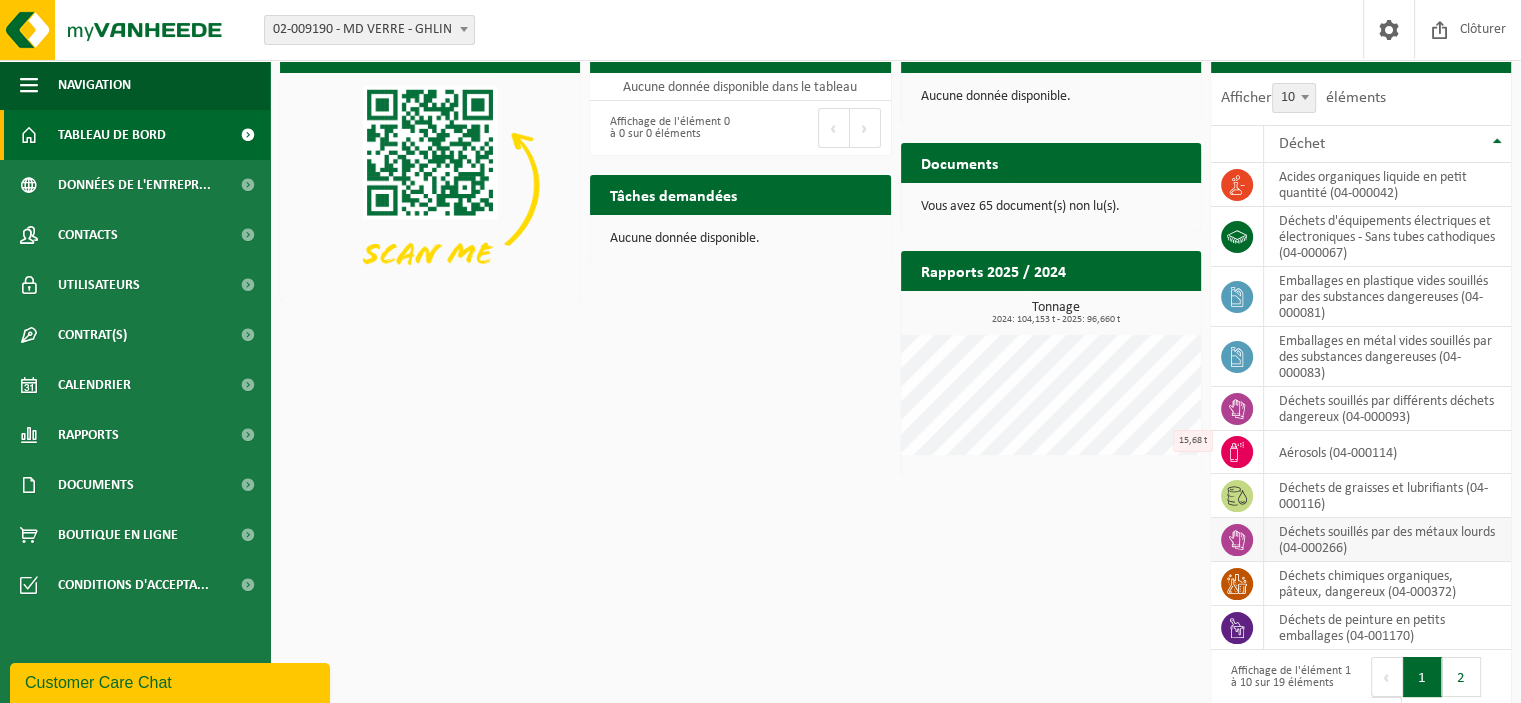 scroll, scrollTop: 0, scrollLeft: 0, axis: both 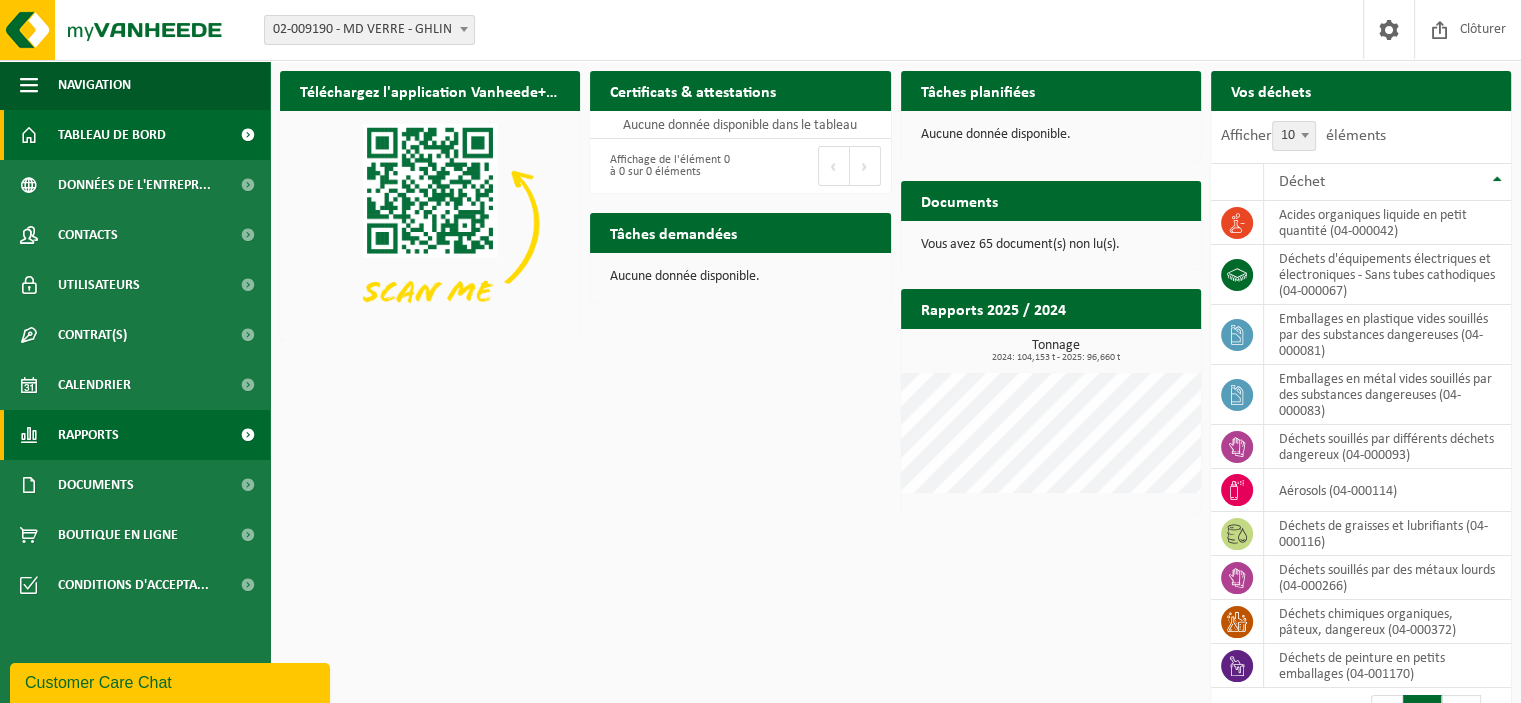 click at bounding box center (247, 435) 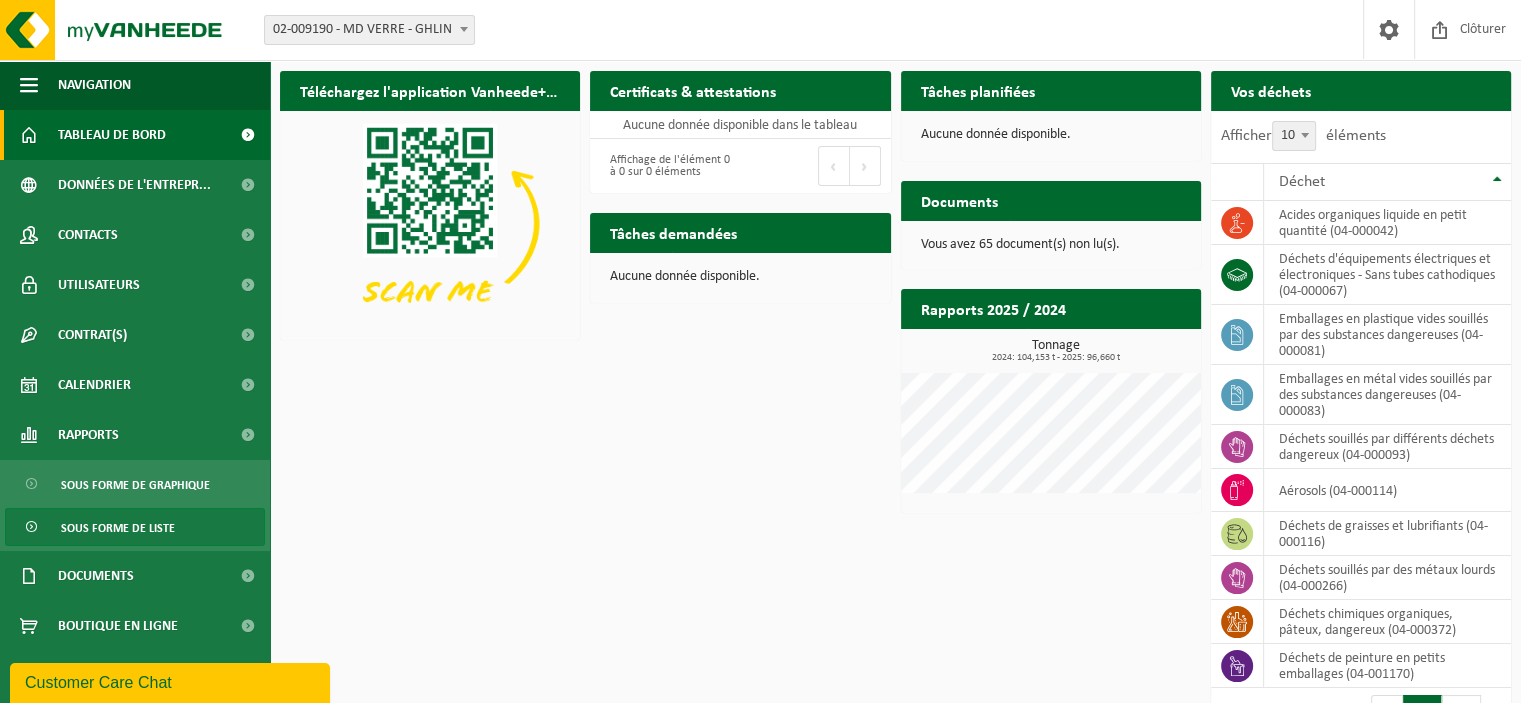 click on "Sous forme de liste" at bounding box center [118, 528] 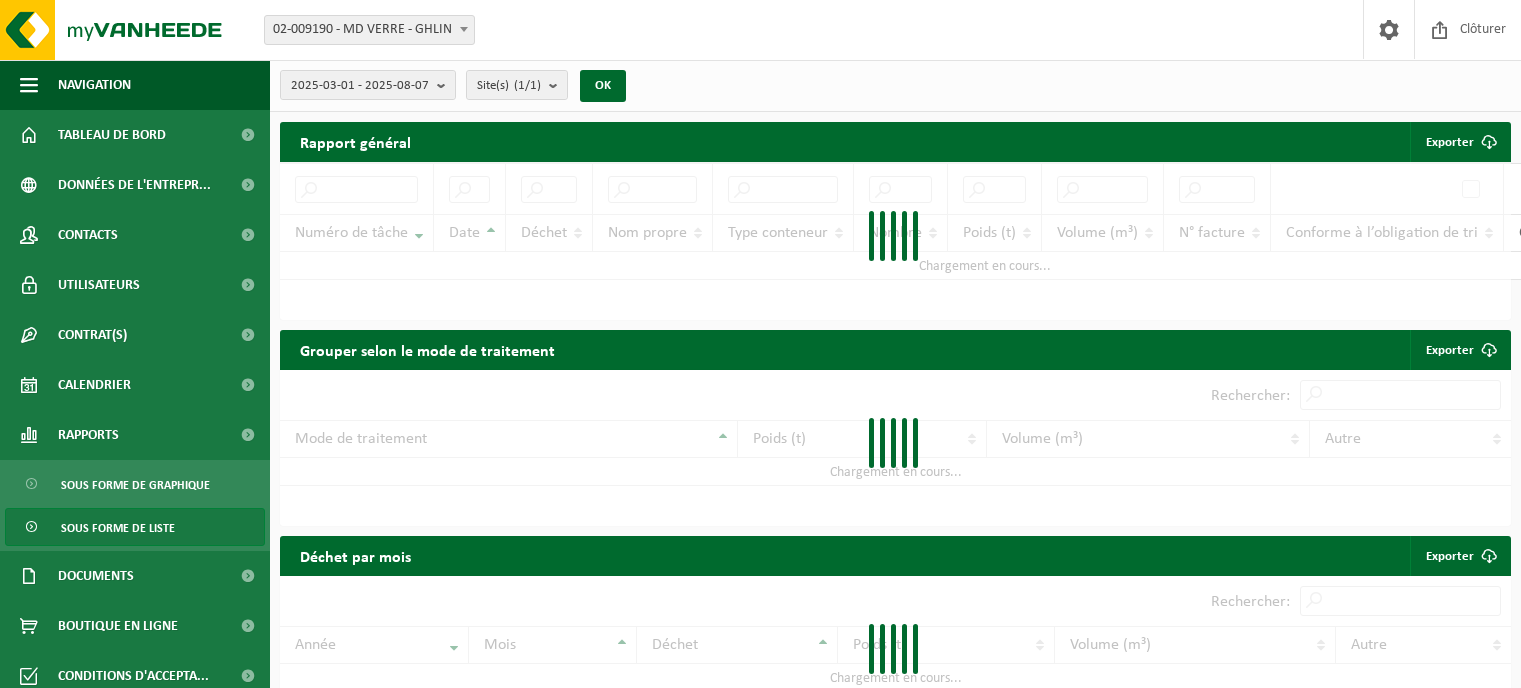 scroll, scrollTop: 0, scrollLeft: 0, axis: both 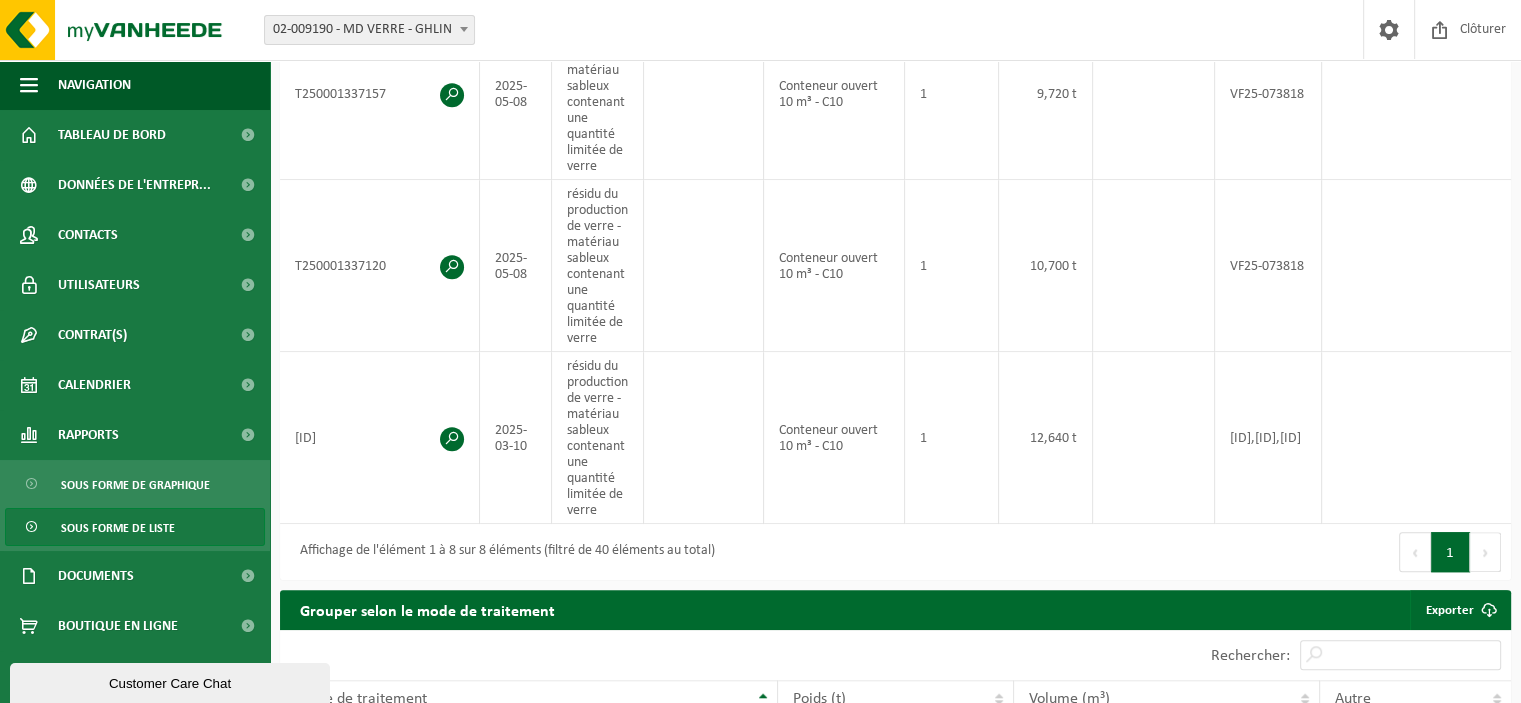 drag, startPoint x: 1474, startPoint y: 559, endPoint x: 1484, endPoint y: 555, distance: 10.770329 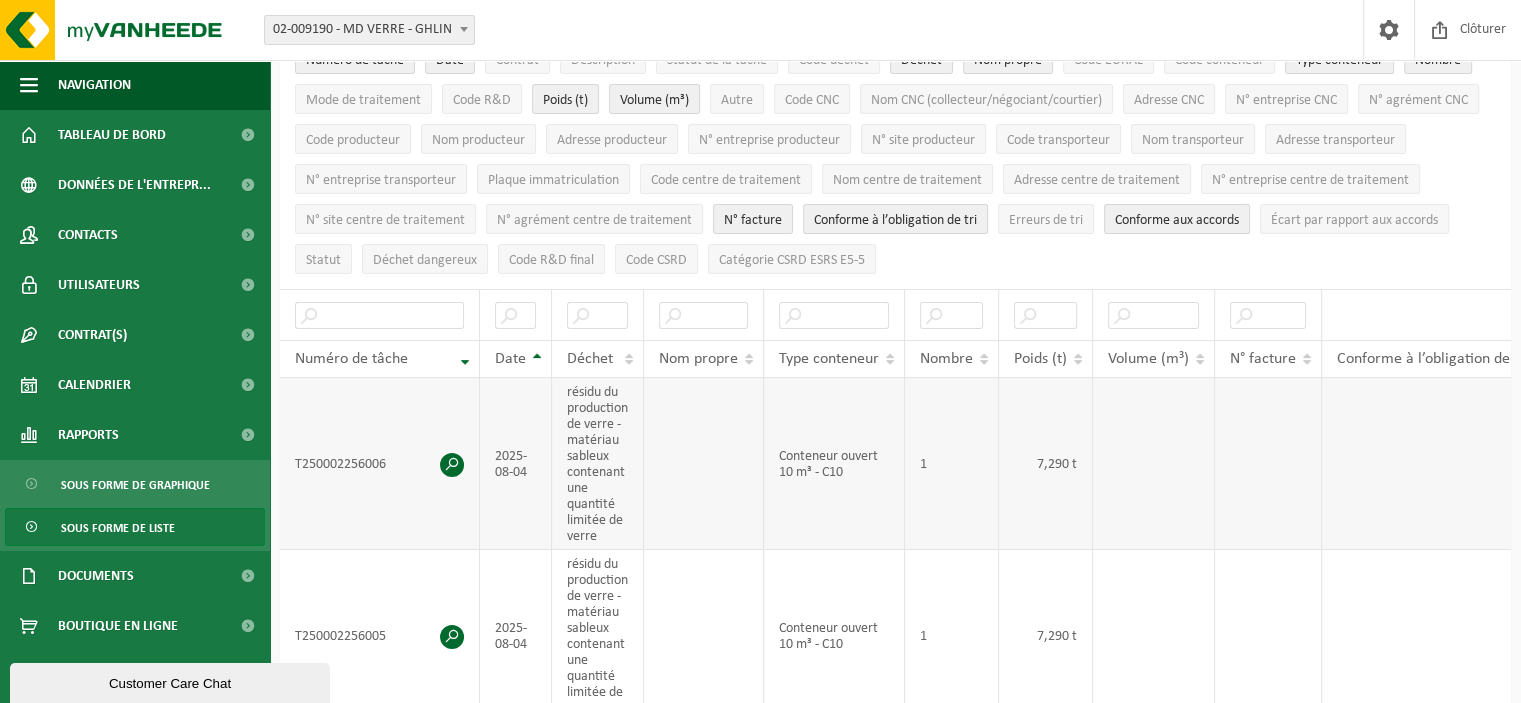 scroll, scrollTop: 0, scrollLeft: 0, axis: both 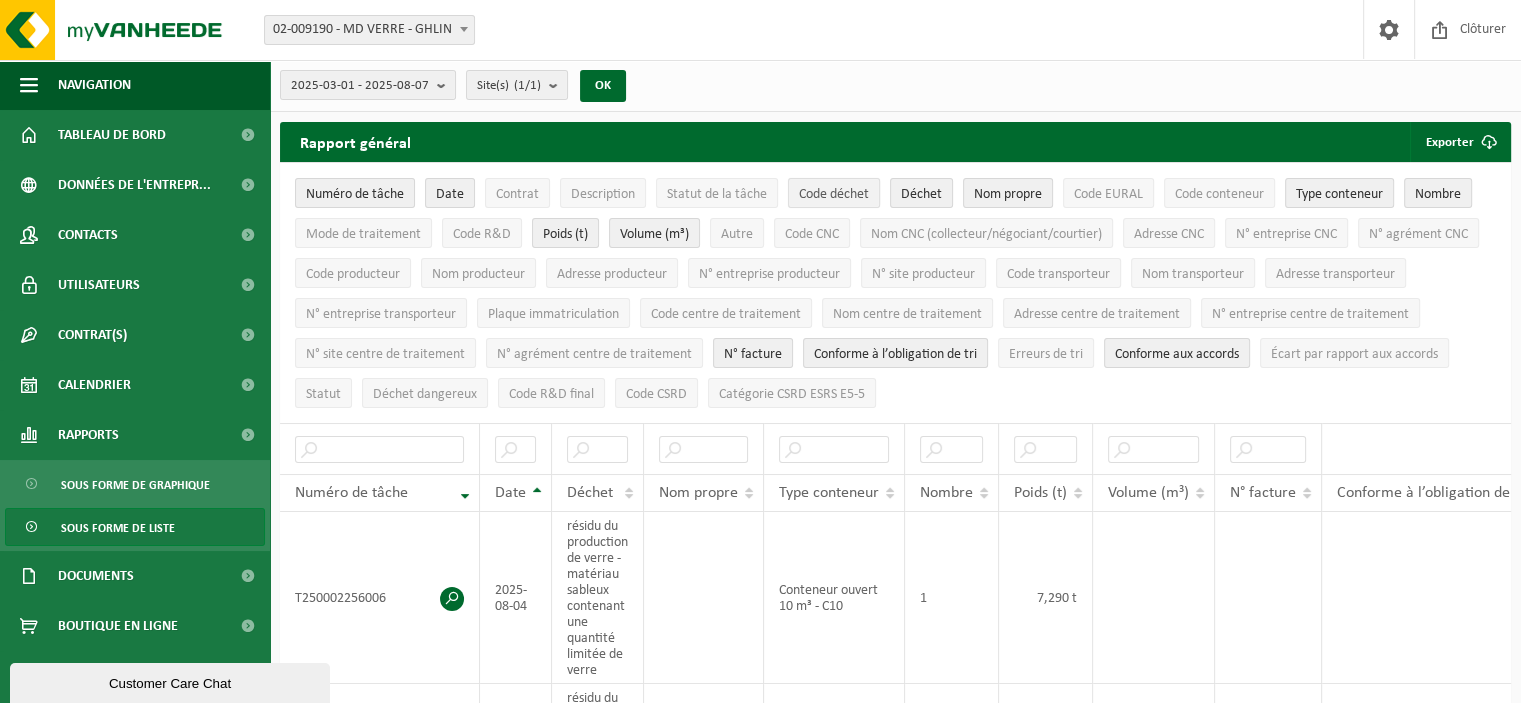 click on "Code déchet" at bounding box center [834, 194] 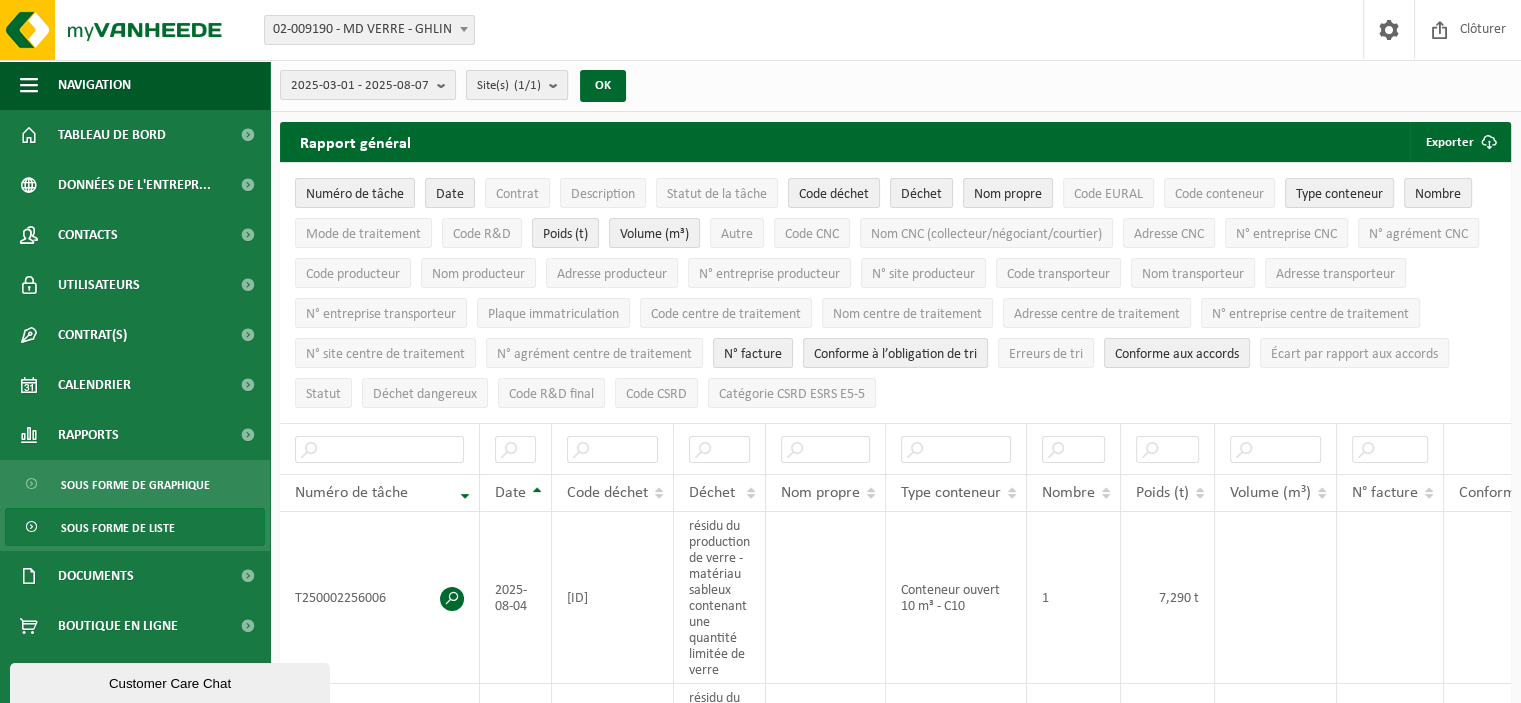 click on "Site(s)  (1/1)" at bounding box center [517, 85] 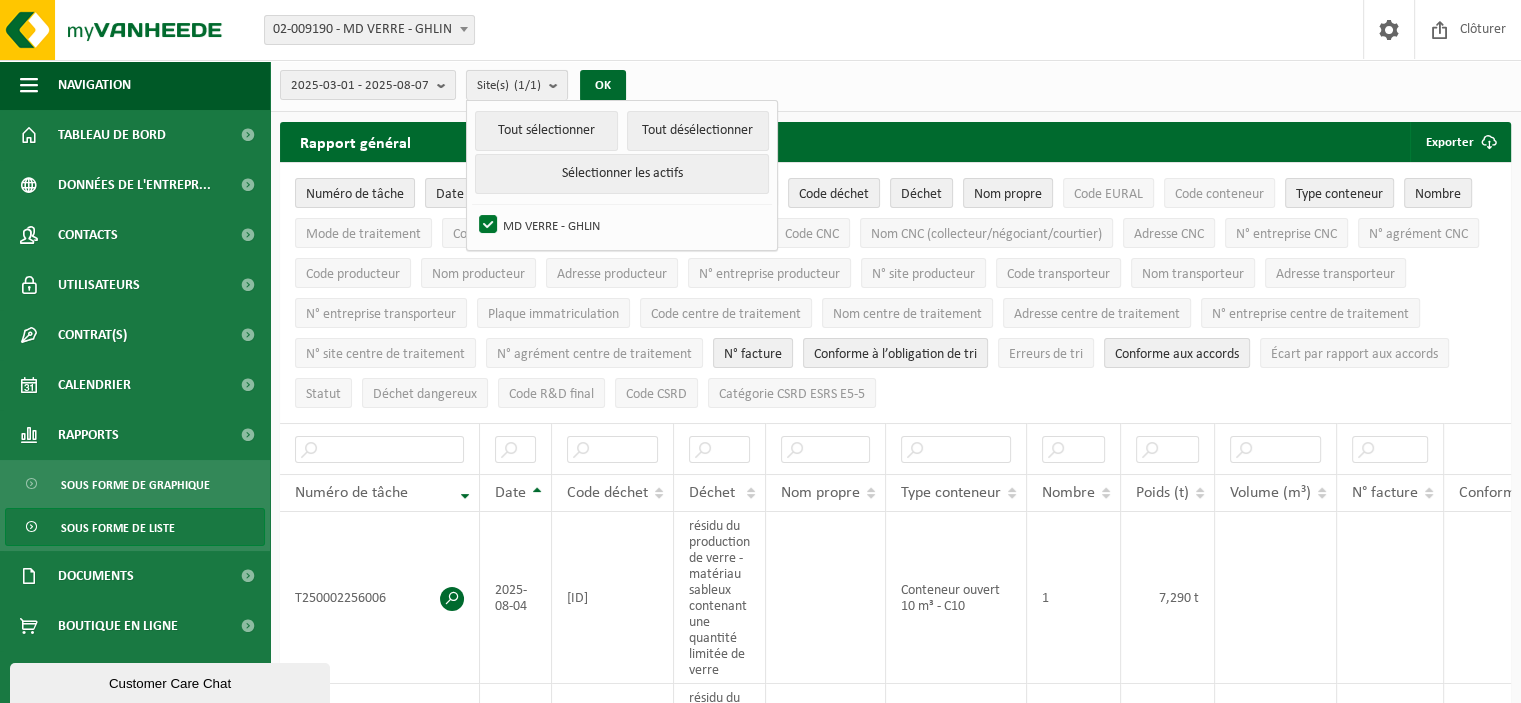 click on "Site(s)  (1/1)" at bounding box center [517, 85] 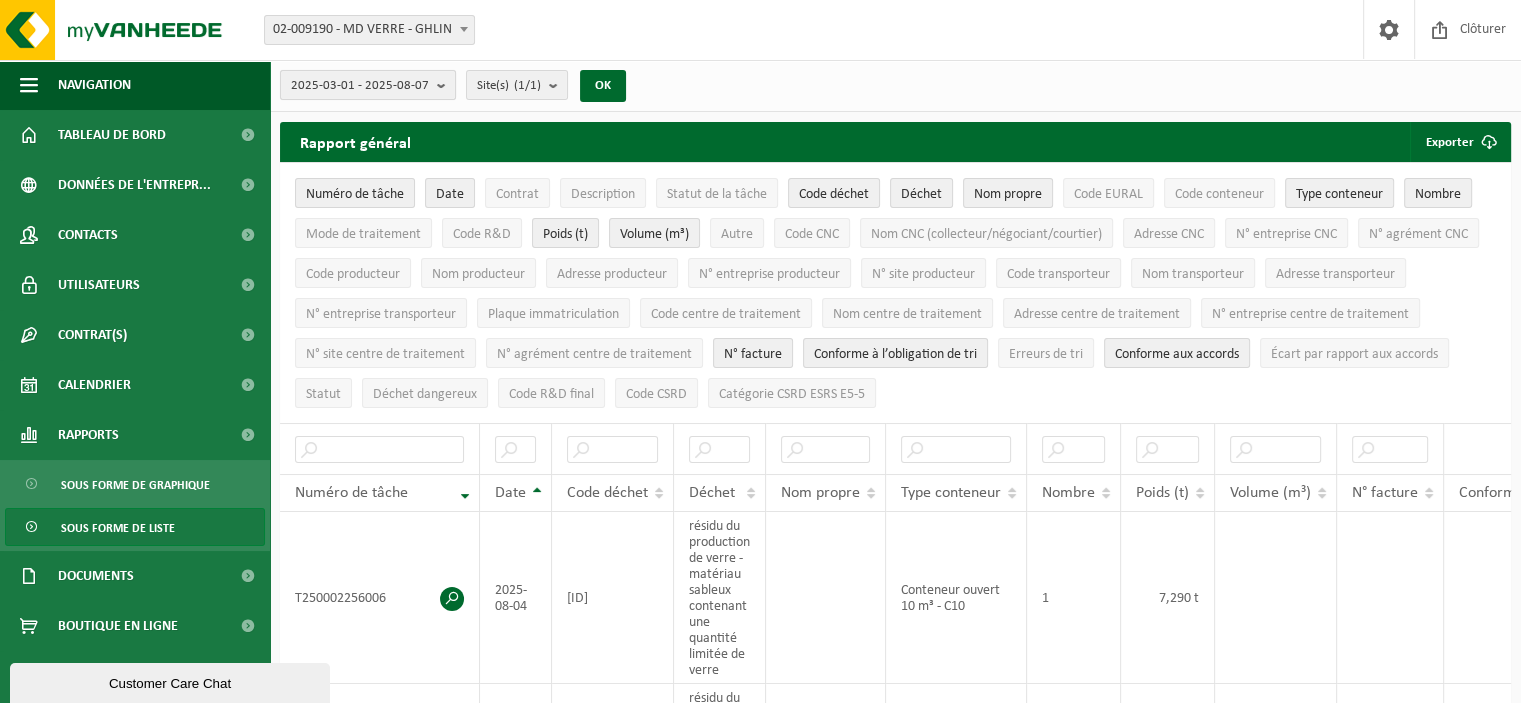 click on "2025-03-01 - 2025-08-07" at bounding box center [360, 86] 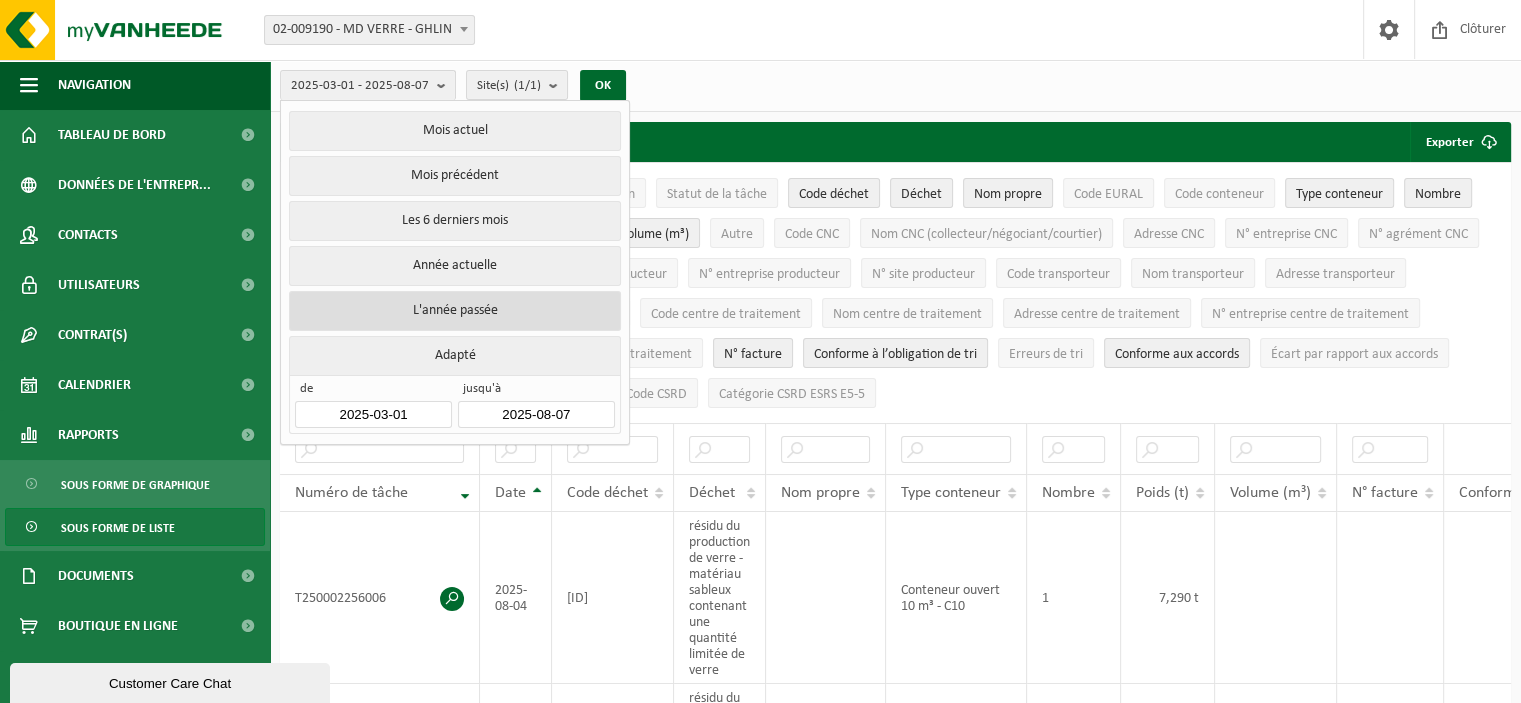 click on "L'année passée" at bounding box center [454, 311] 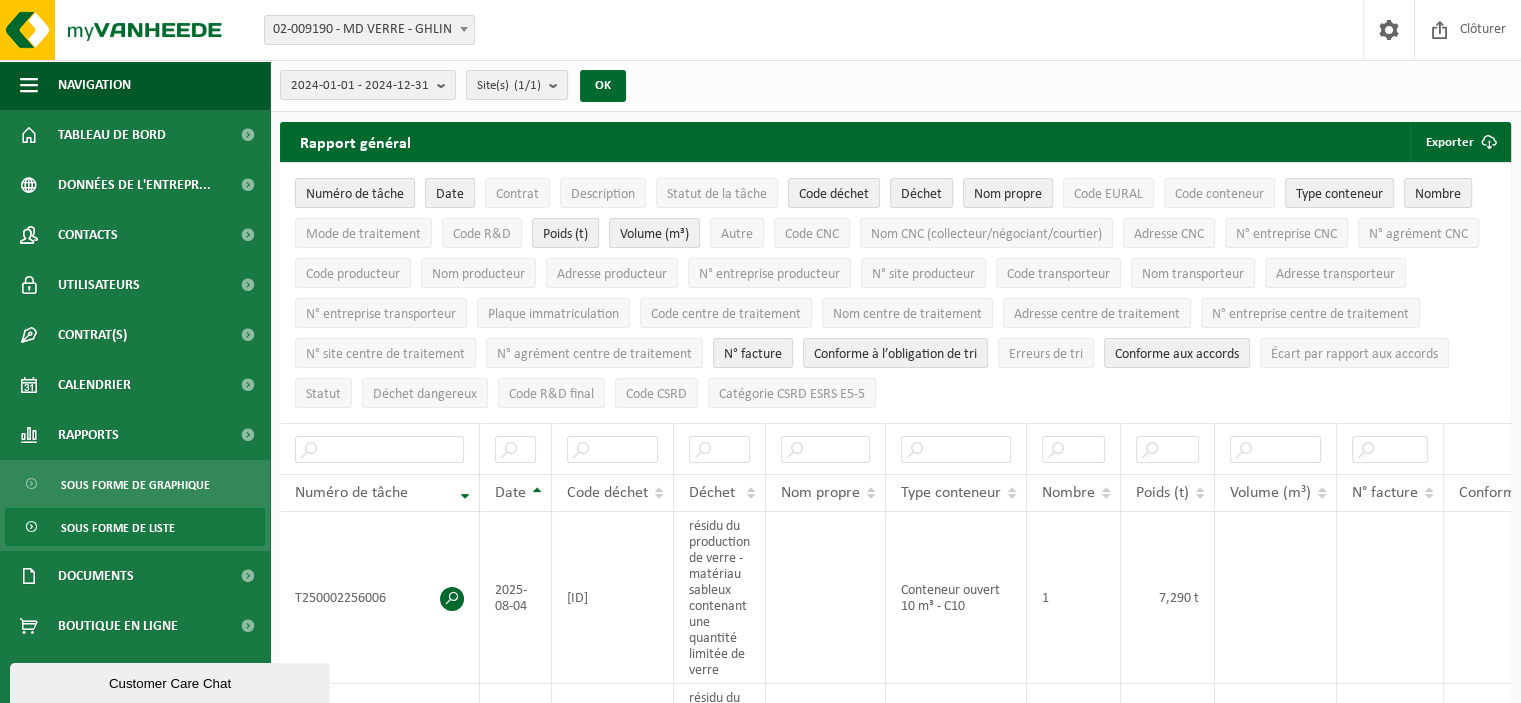 click at bounding box center [558, 85] 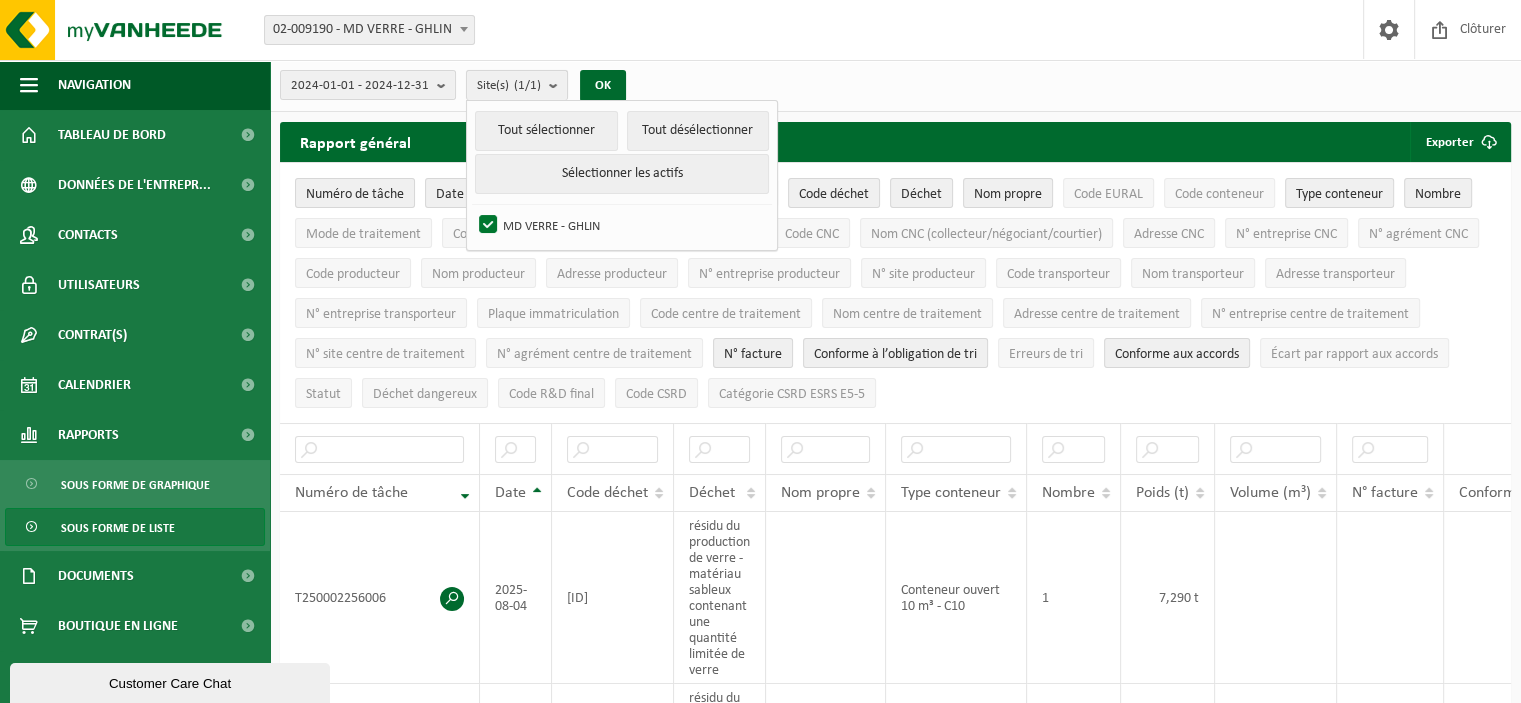 click at bounding box center (558, 85) 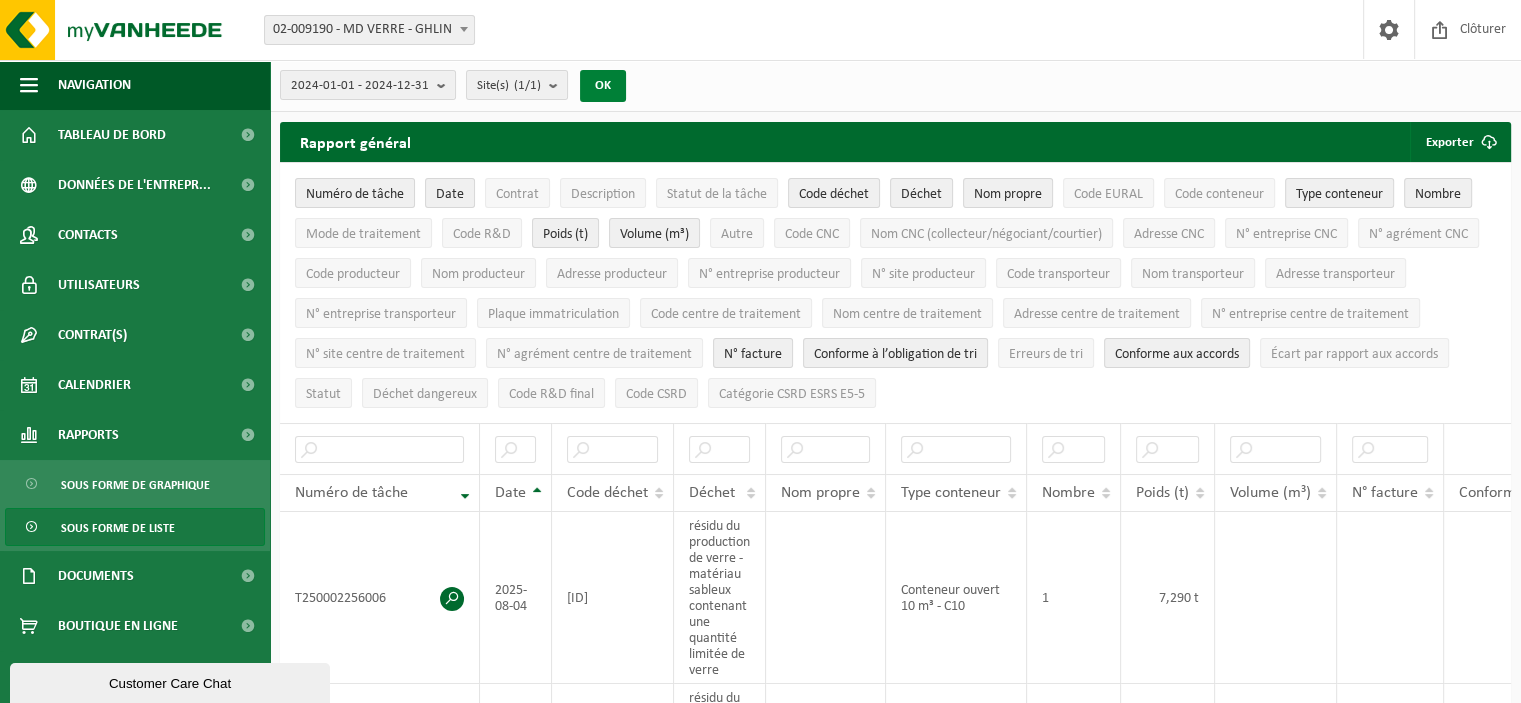 click on "OK" at bounding box center [603, 86] 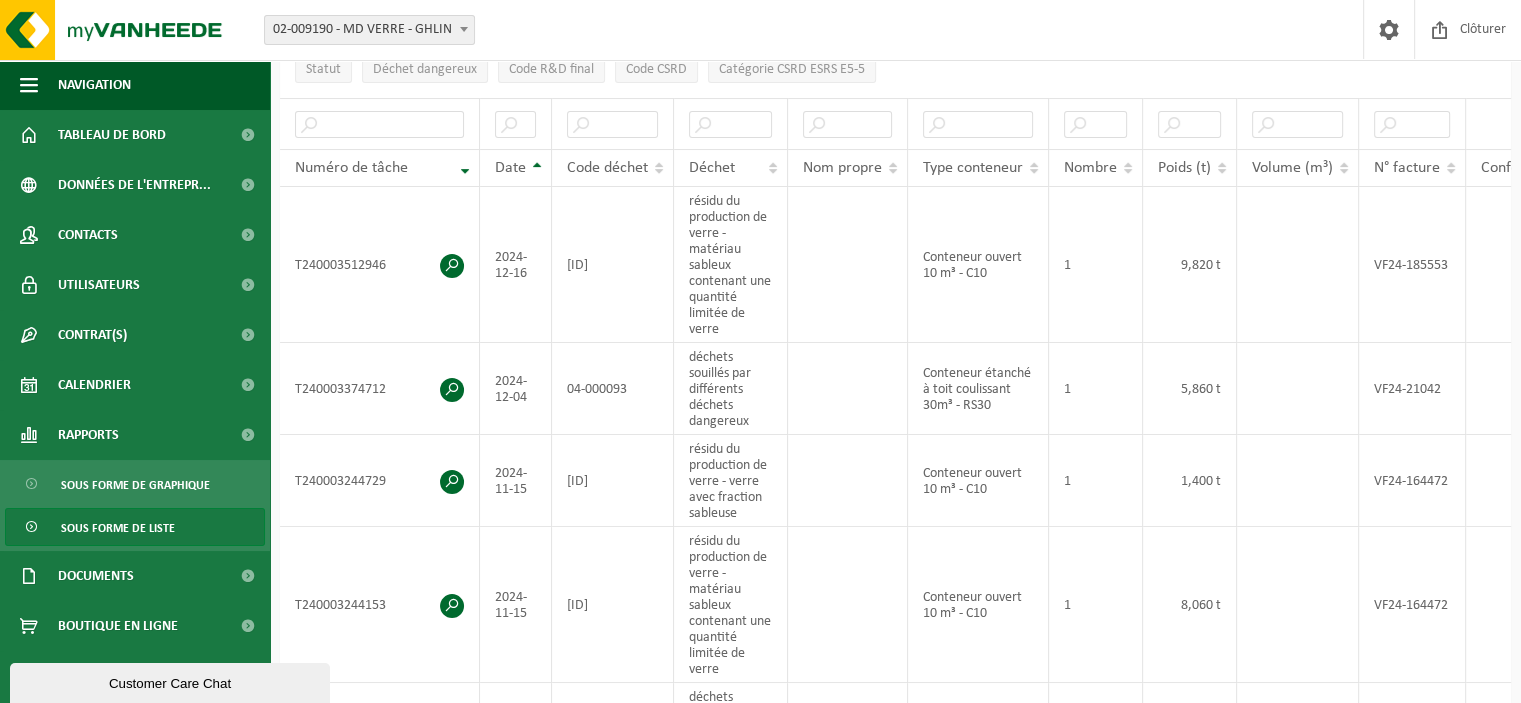 scroll, scrollTop: 0, scrollLeft: 0, axis: both 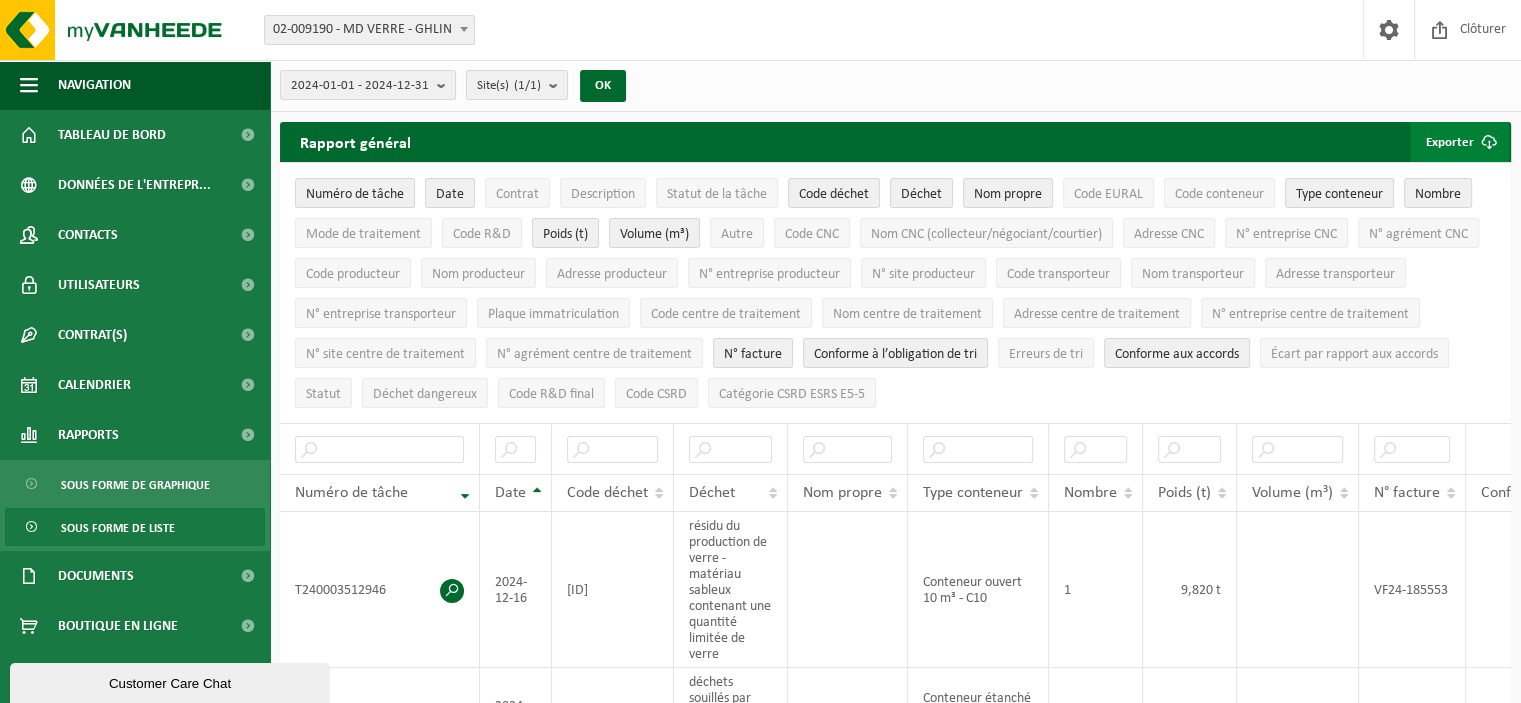 click on "Exporter" at bounding box center [1459, 142] 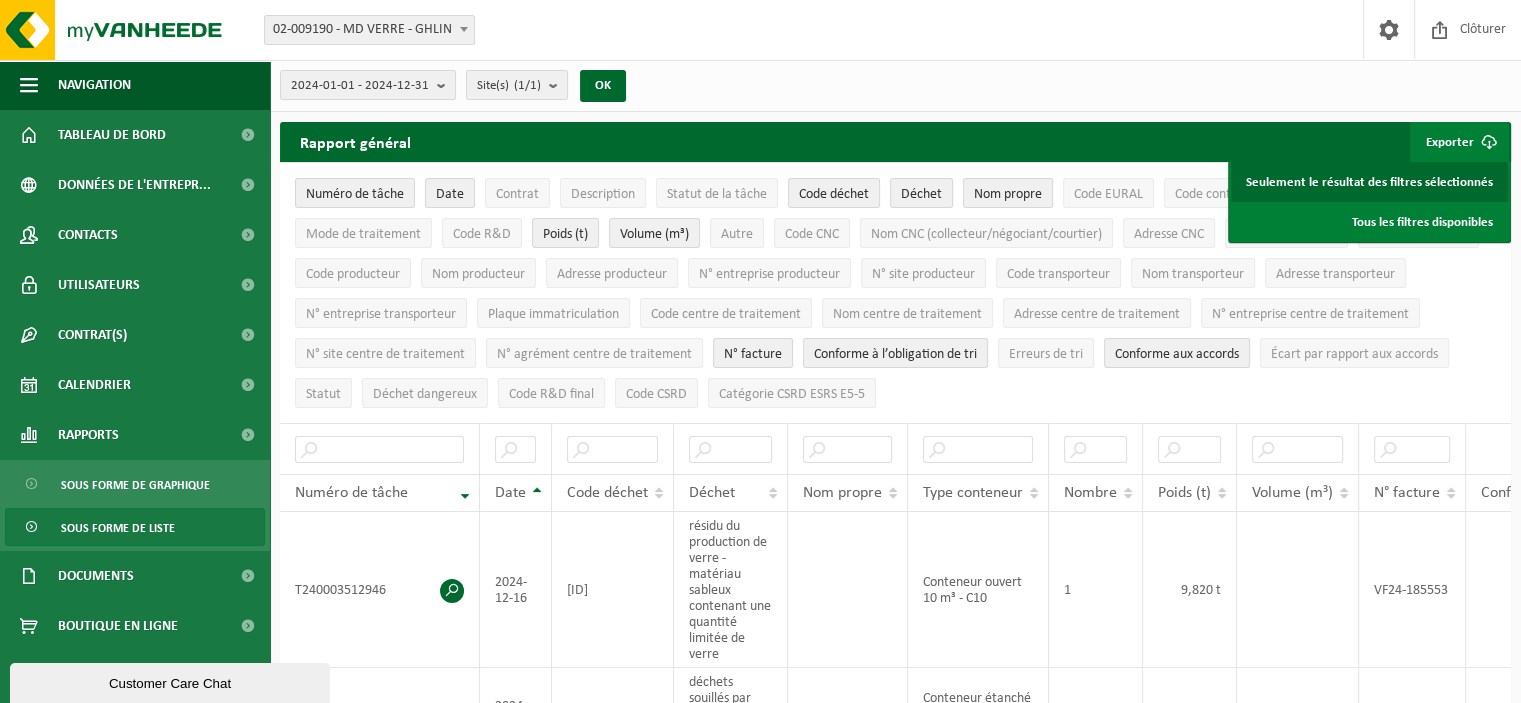 click on "Seulement le résultat des filtres sélectionnés" at bounding box center [1369, 182] 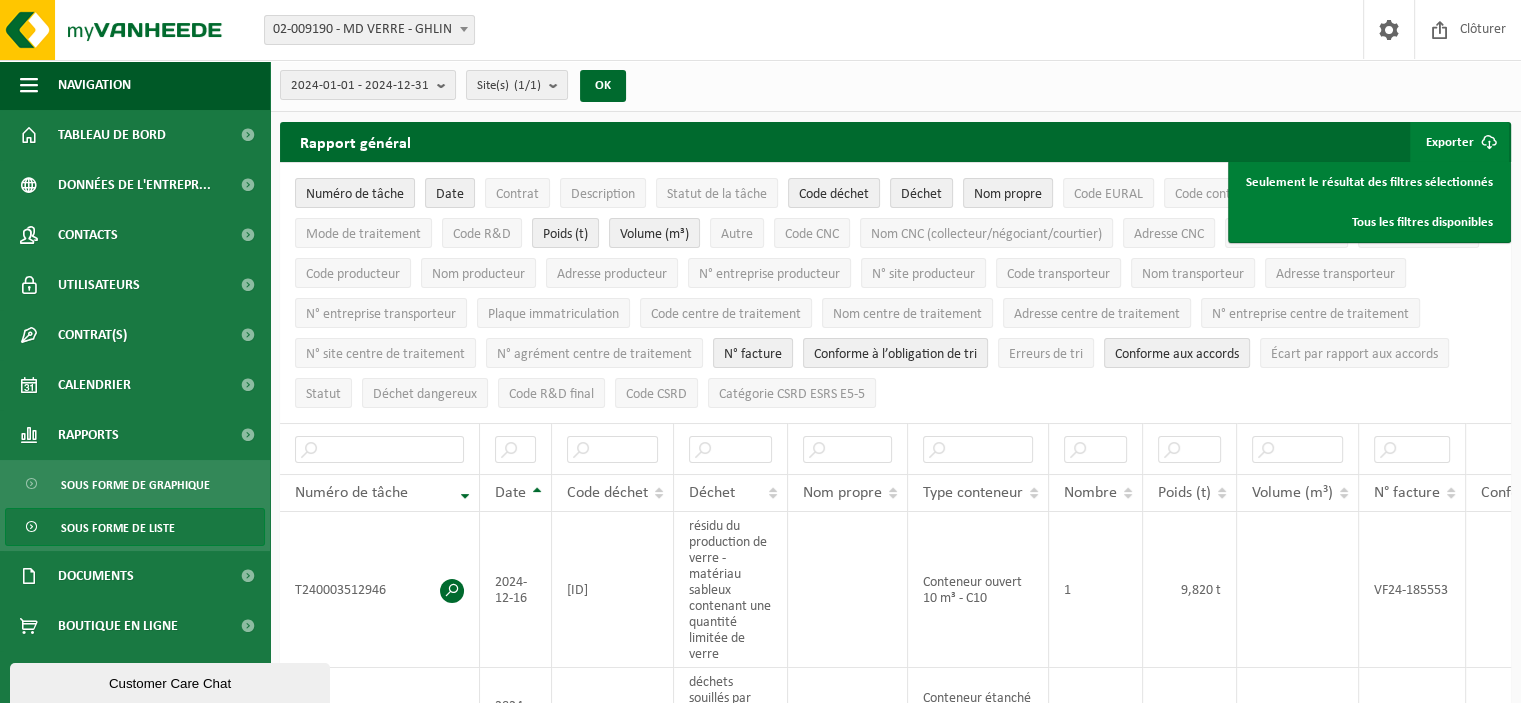 click on "[DATE] - [DATE]               Mois actuel       Mois précédent       Les 6 derniers mois       Année actuelle       L'année passée       Adapté       de   [DATE]       jusqu'à   [DATE]                           Site(s)  (1/1)               Tout sélectionner   Tout désélectionner   Sélectionner les actifs         MD VERRE - GHLIN                 OK" at bounding box center [895, 86] 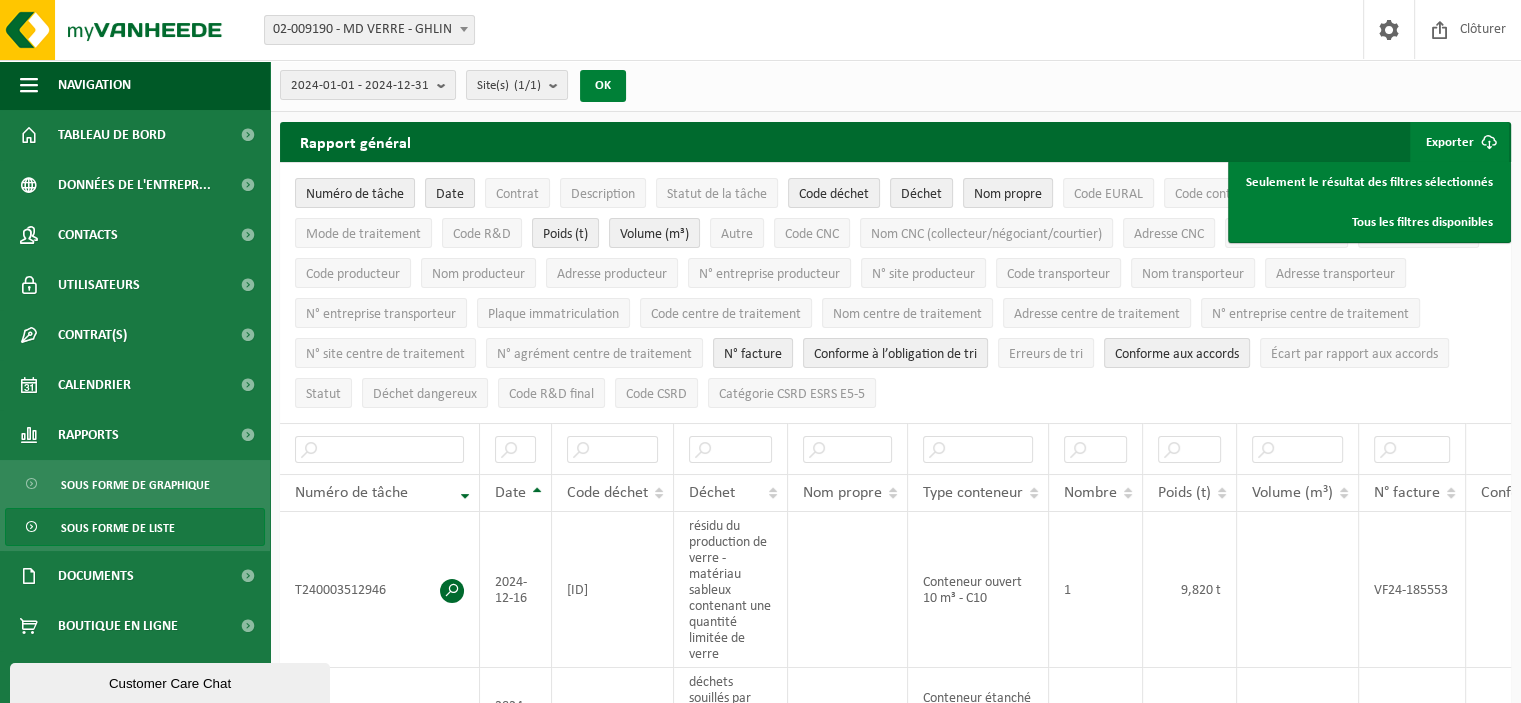 click on "OK" at bounding box center [603, 86] 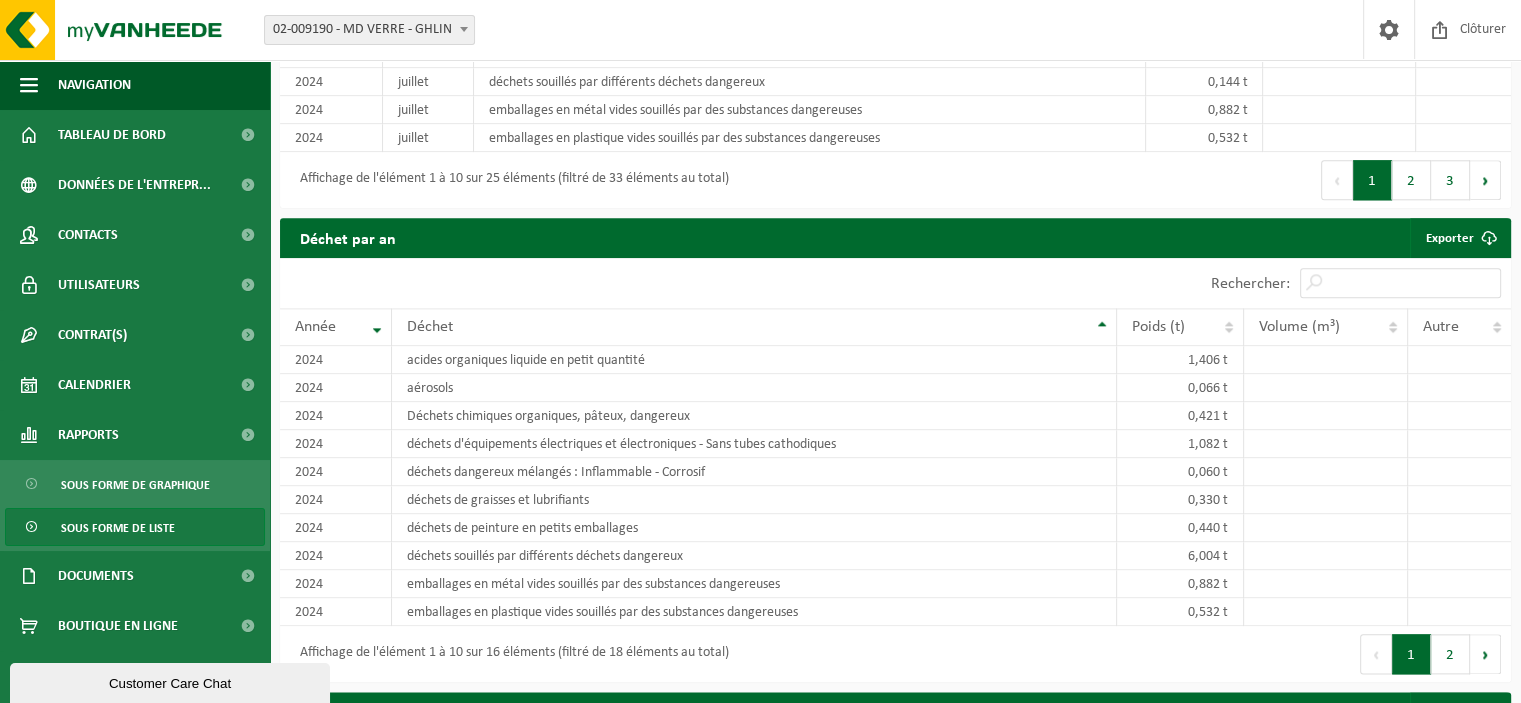 scroll, scrollTop: 2200, scrollLeft: 0, axis: vertical 